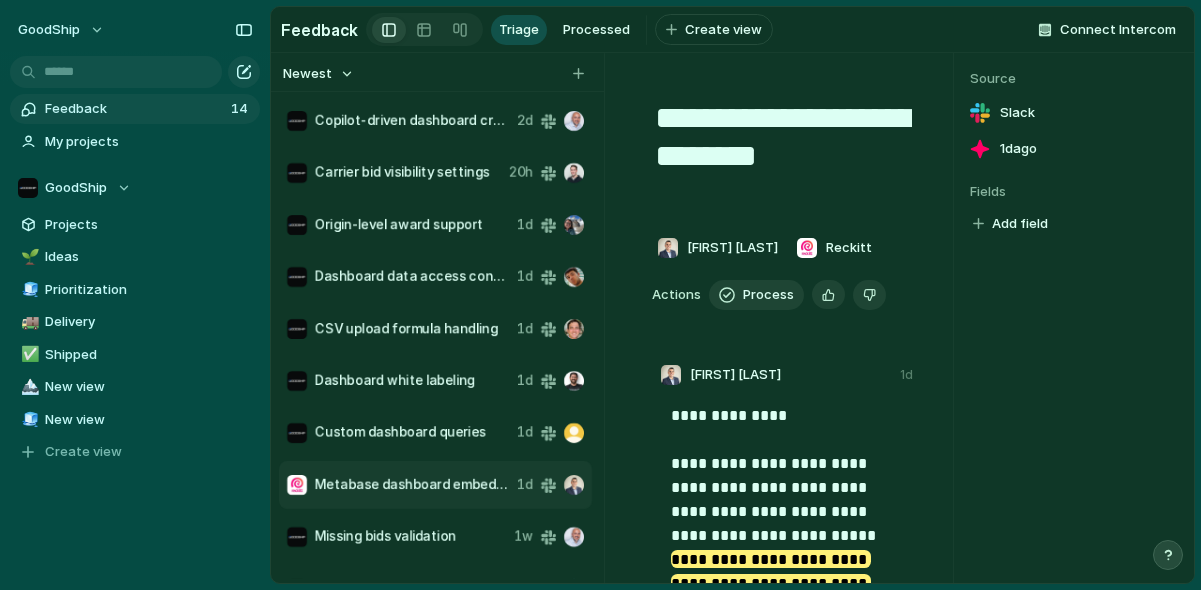 scroll, scrollTop: 0, scrollLeft: 0, axis: both 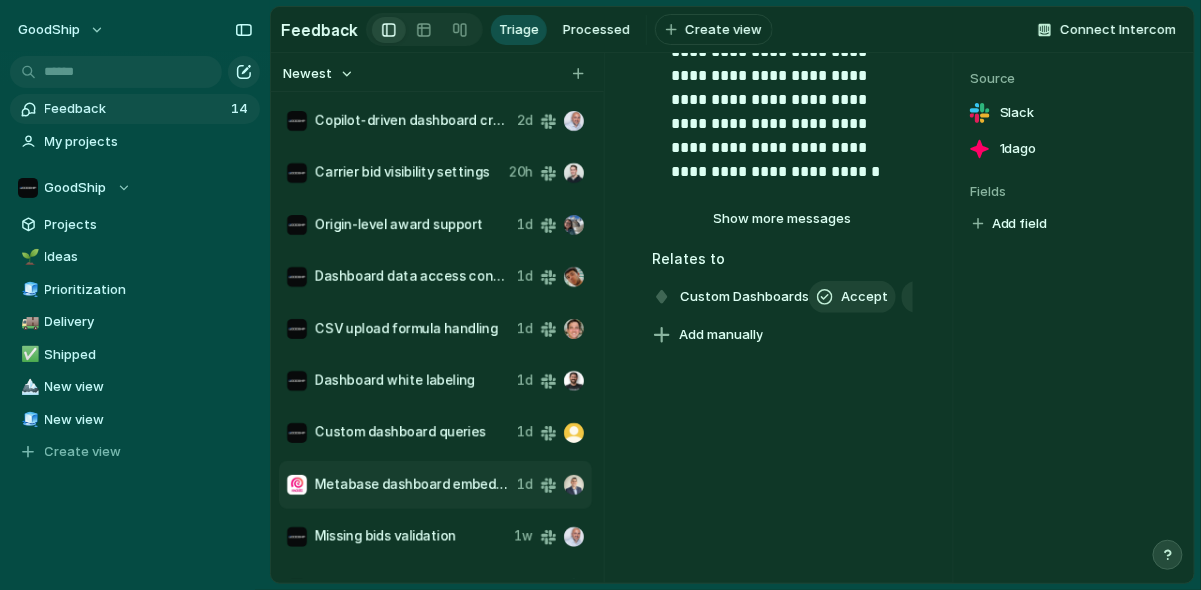 click on "Feedback" at bounding box center [135, 109] 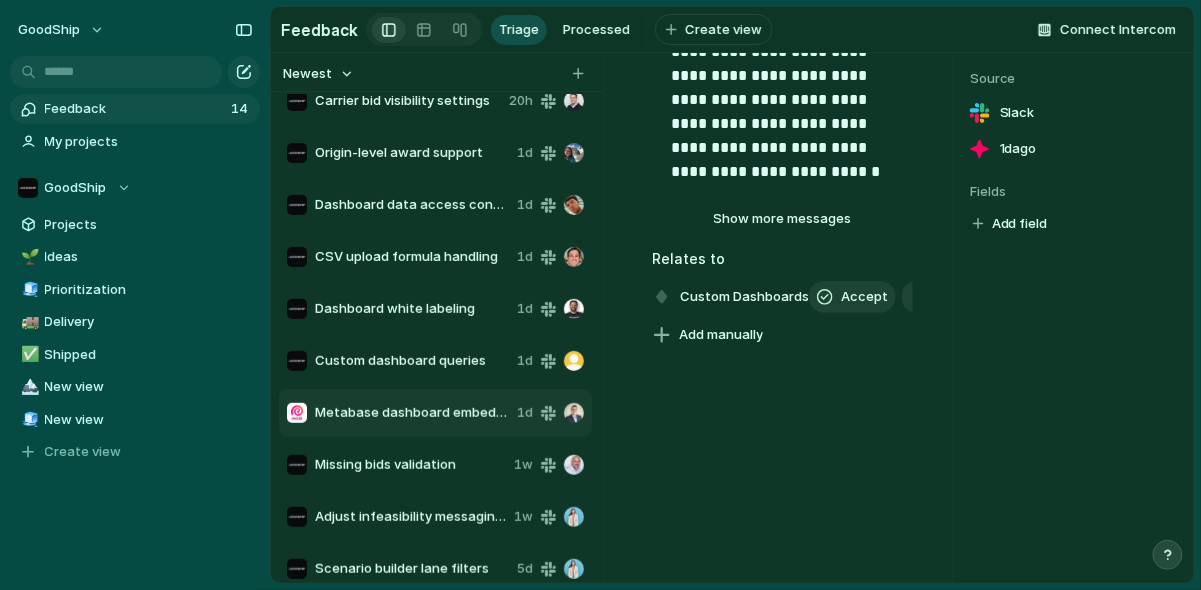 scroll, scrollTop: 0, scrollLeft: 0, axis: both 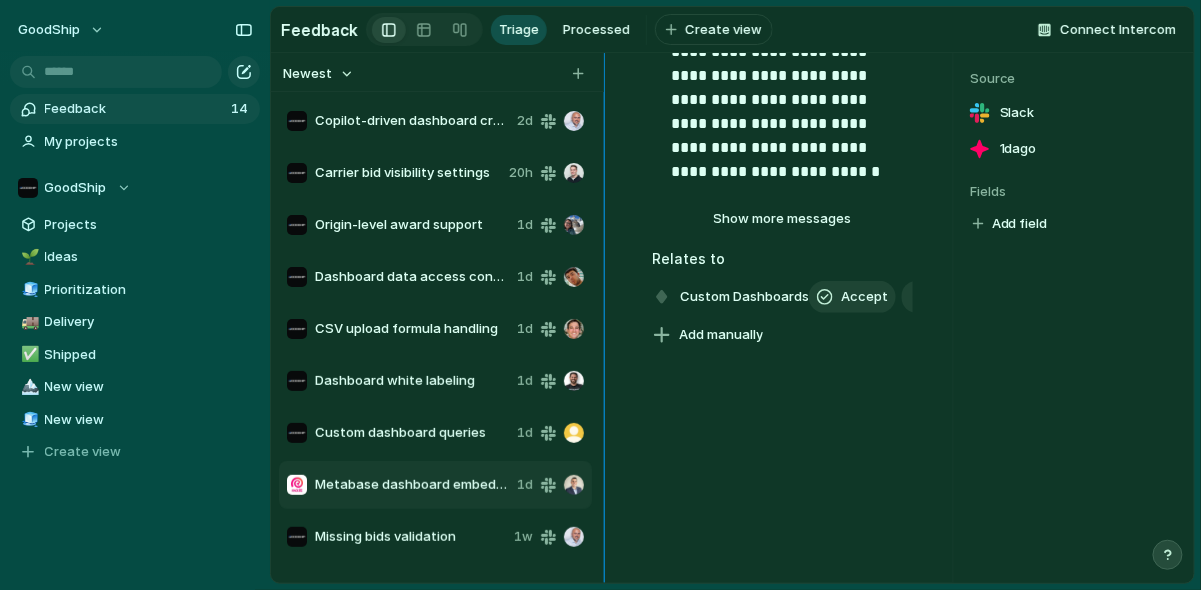 drag, startPoint x: 603, startPoint y: 225, endPoint x: 828, endPoint y: 223, distance: 225.0089 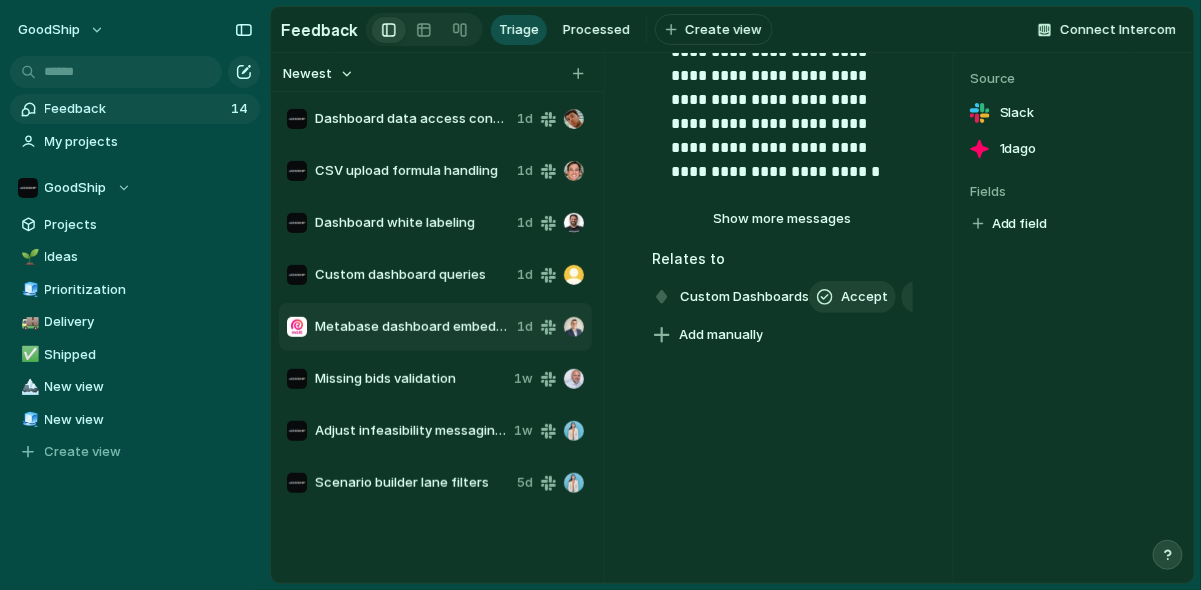 scroll, scrollTop: 0, scrollLeft: 0, axis: both 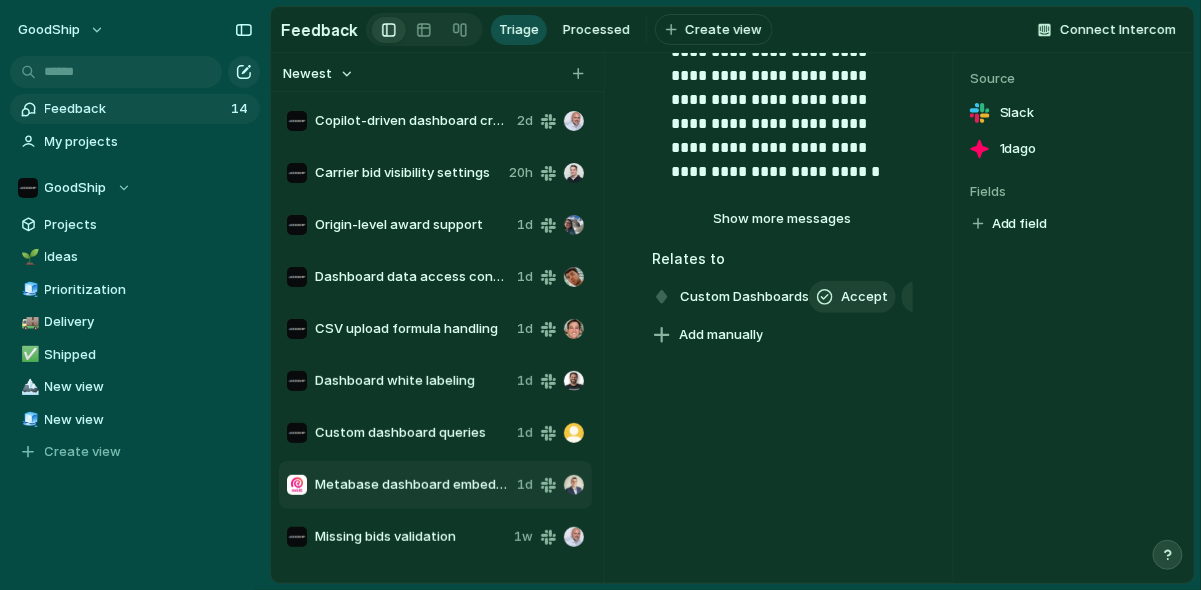 click on "Copilot-driven dashboard creation 2d" at bounding box center (435, 121) 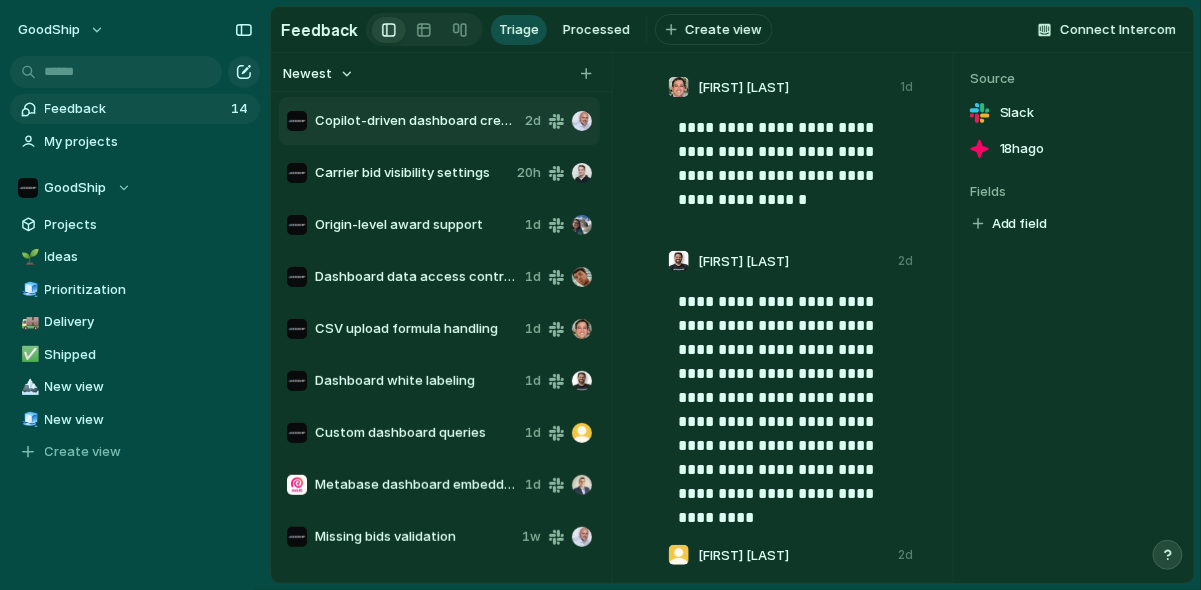 scroll, scrollTop: 0, scrollLeft: 0, axis: both 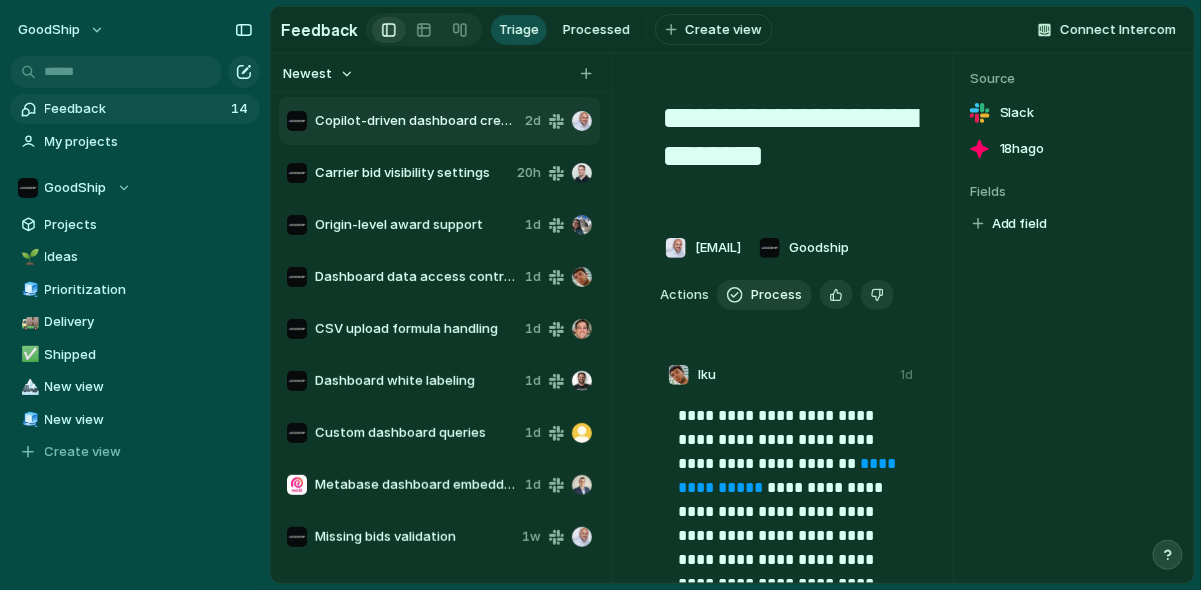 click on "Copilot-driven dashboard creation" at bounding box center (416, 121) 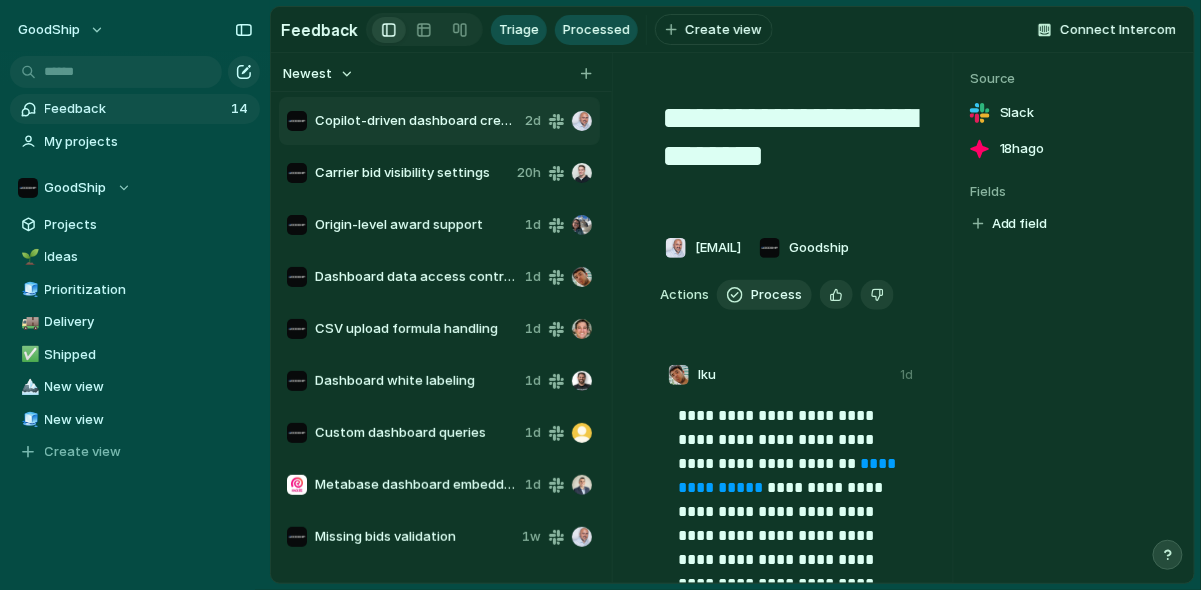 click on "Processed" at bounding box center [596, 30] 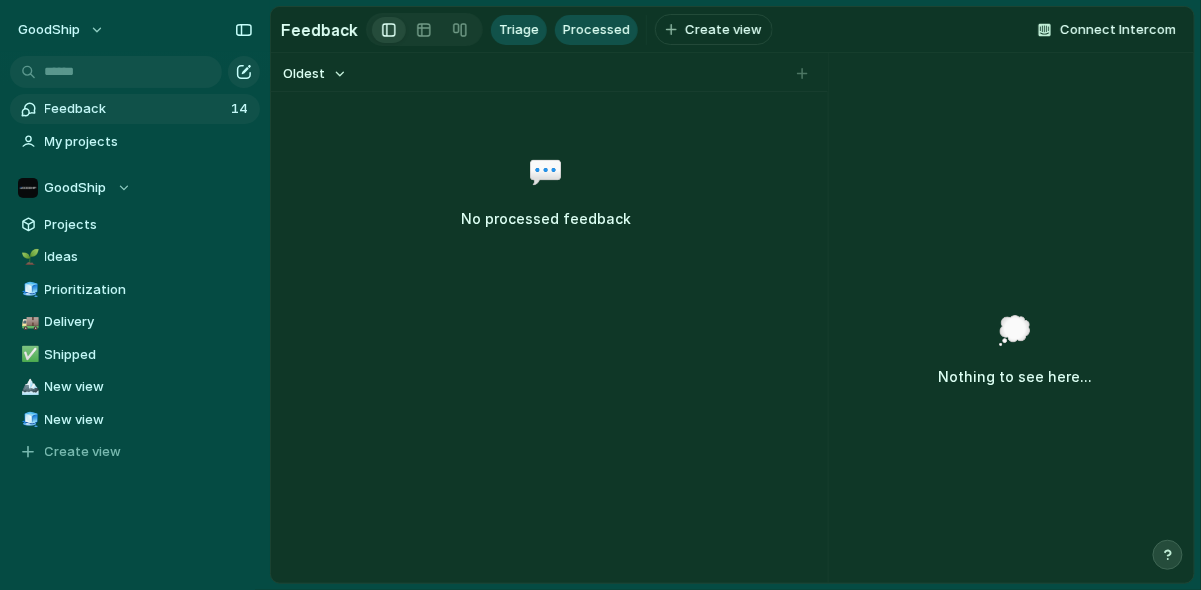 click on "Triage" at bounding box center [519, 30] 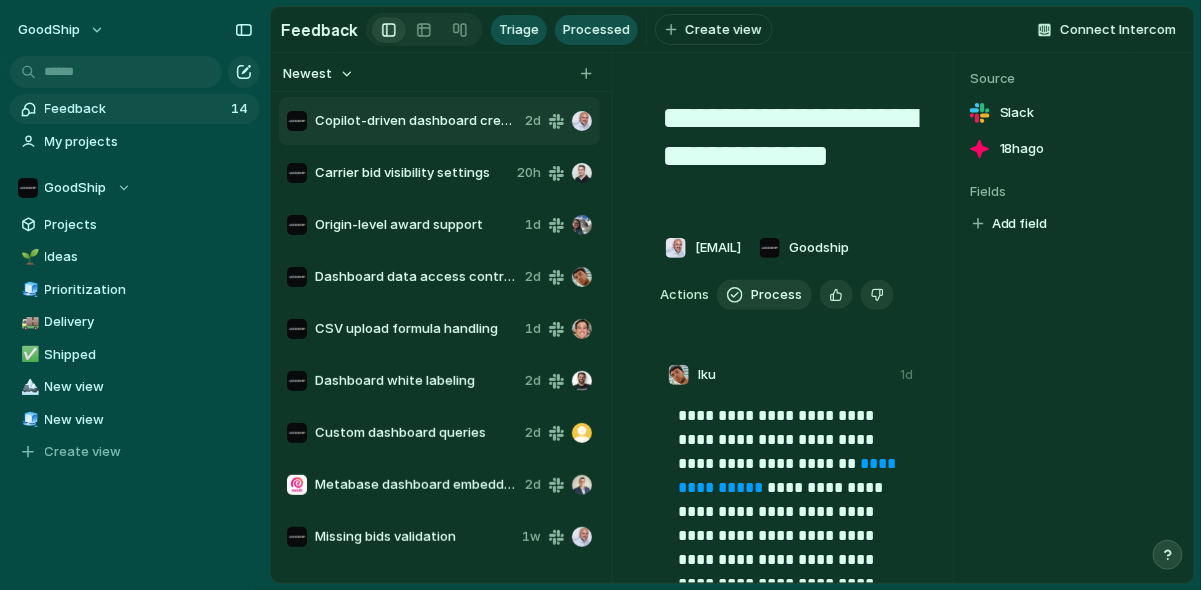 click on "Processed" at bounding box center (596, 30) 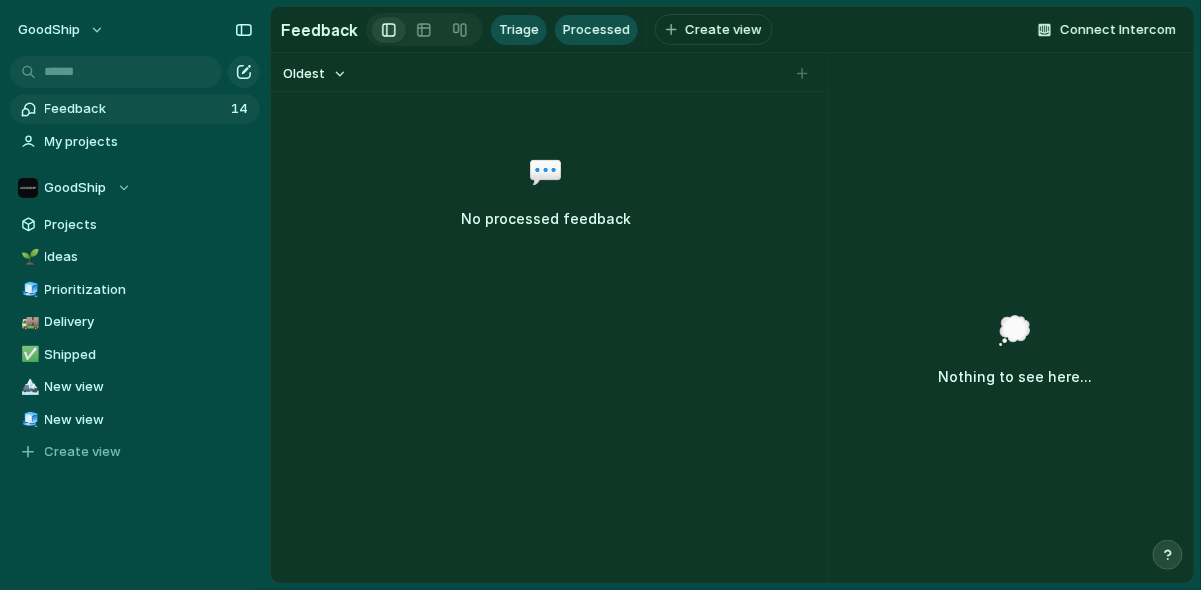 click on "Triage" at bounding box center (519, 30) 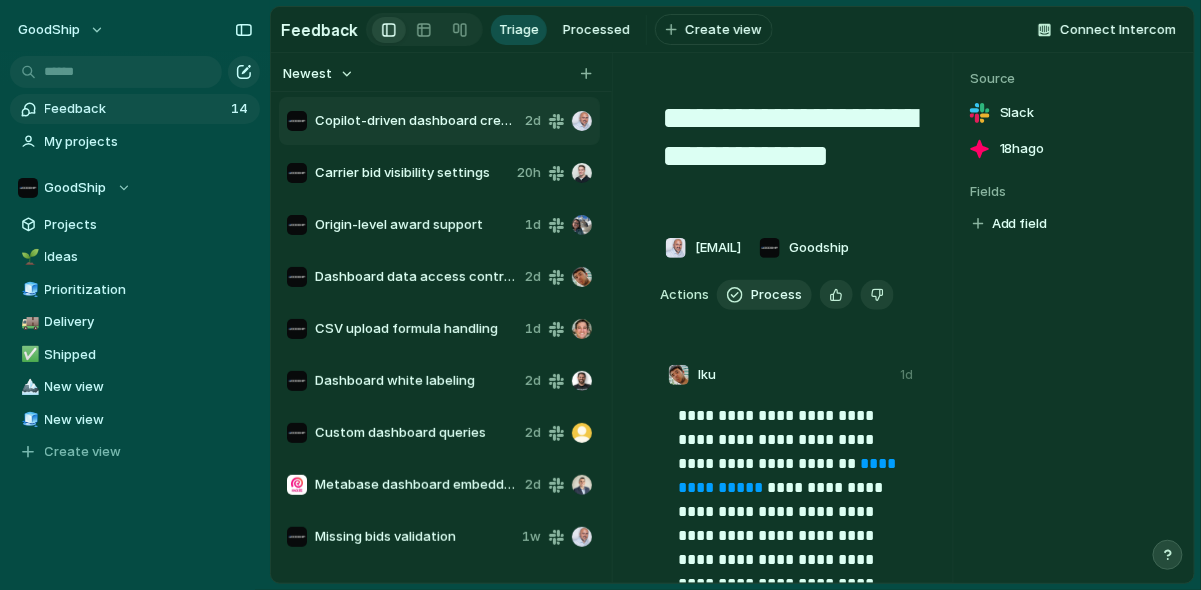 click on "Copilot-driven dashboard creation" at bounding box center (416, 121) 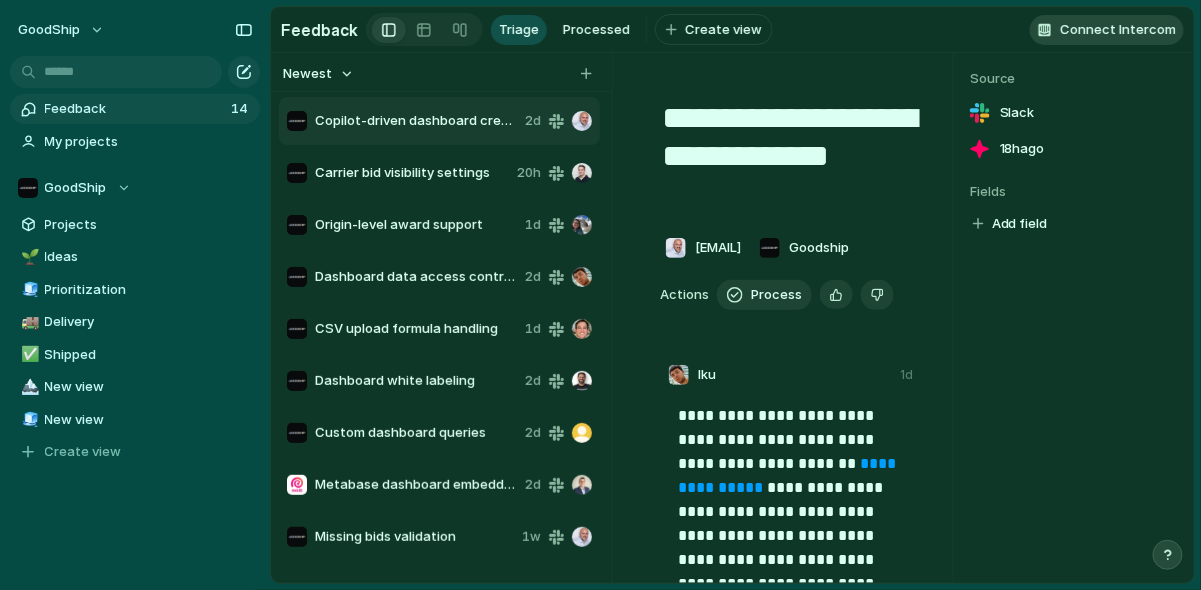 click on "Connect Intercom" at bounding box center [1118, 30] 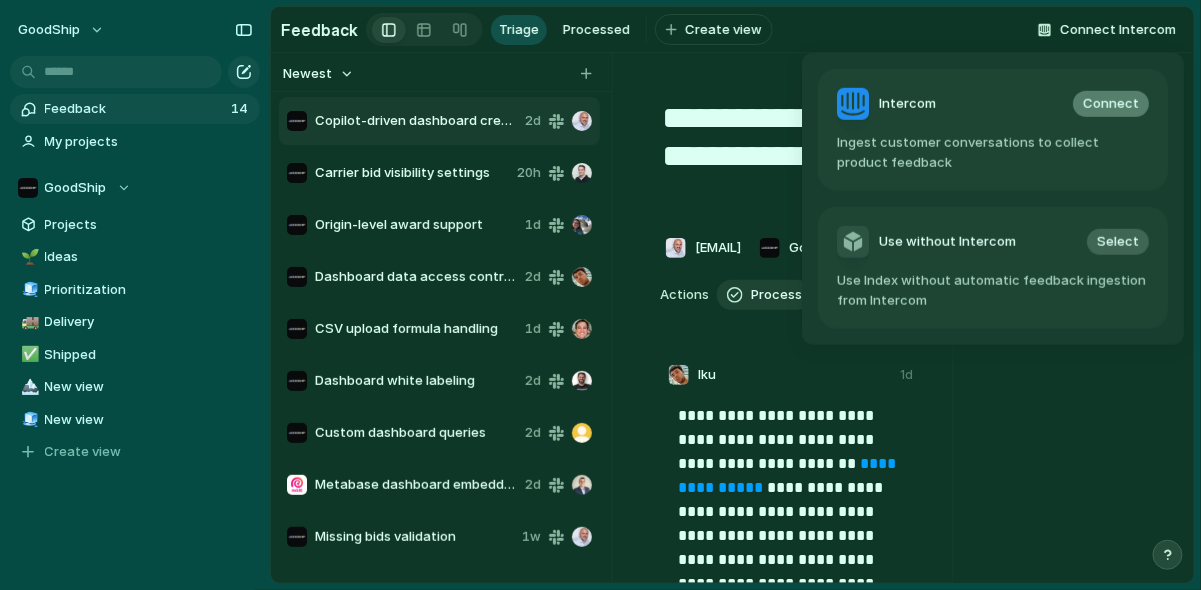 click on "Connect" at bounding box center [1111, 104] 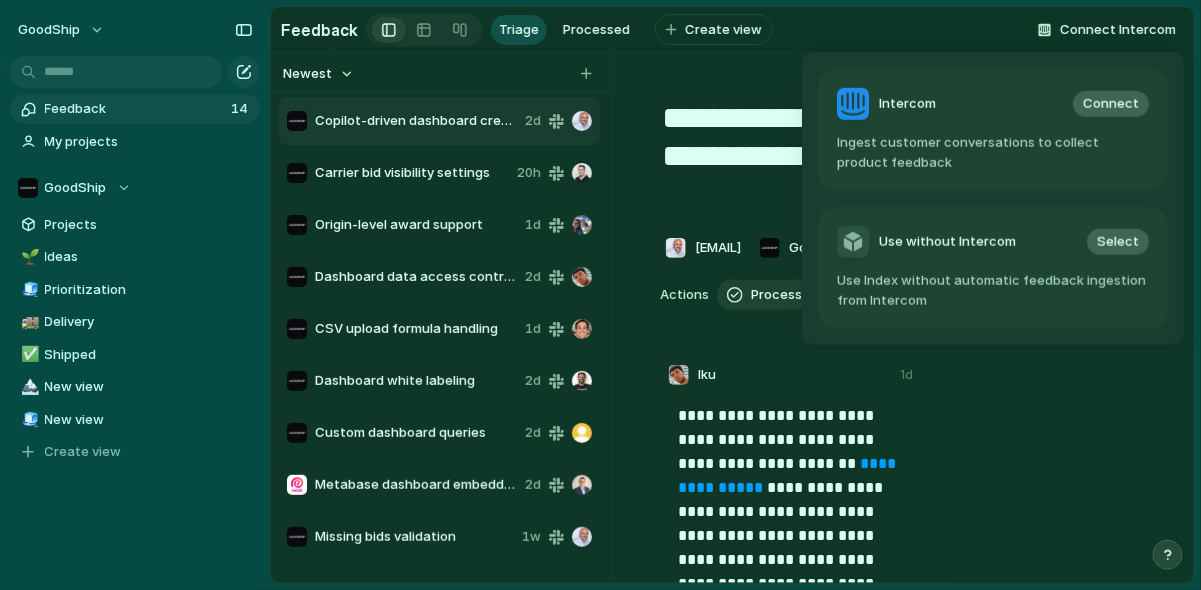 click on "Intercom Connect Ingest customer conversations to collect product feedback Use without Intercom Select Use Index without automatic feedback ingestion from Intercom" at bounding box center [600, 295] 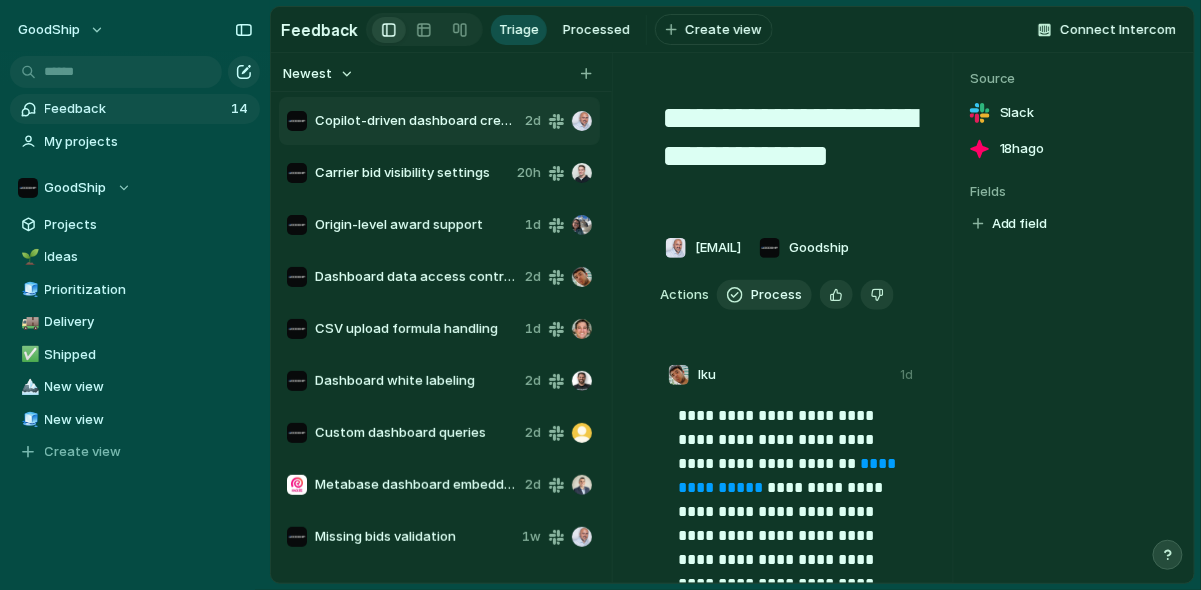 click on "Carrier bid visibility settings" at bounding box center (412, 173) 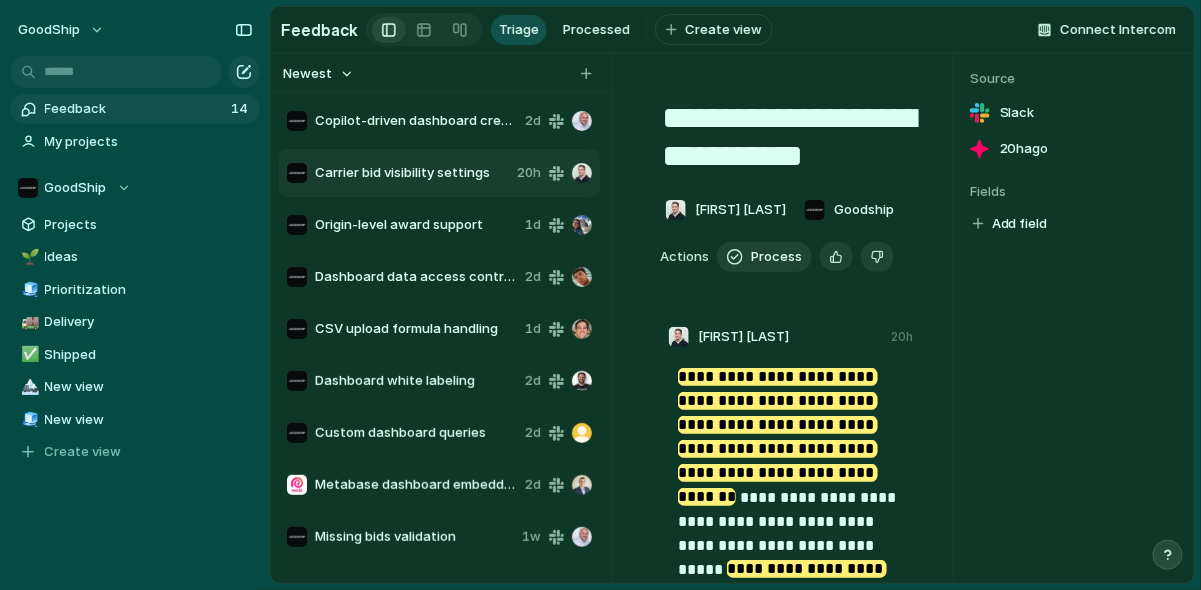 click on "Copilot-driven dashboard creation" at bounding box center [416, 121] 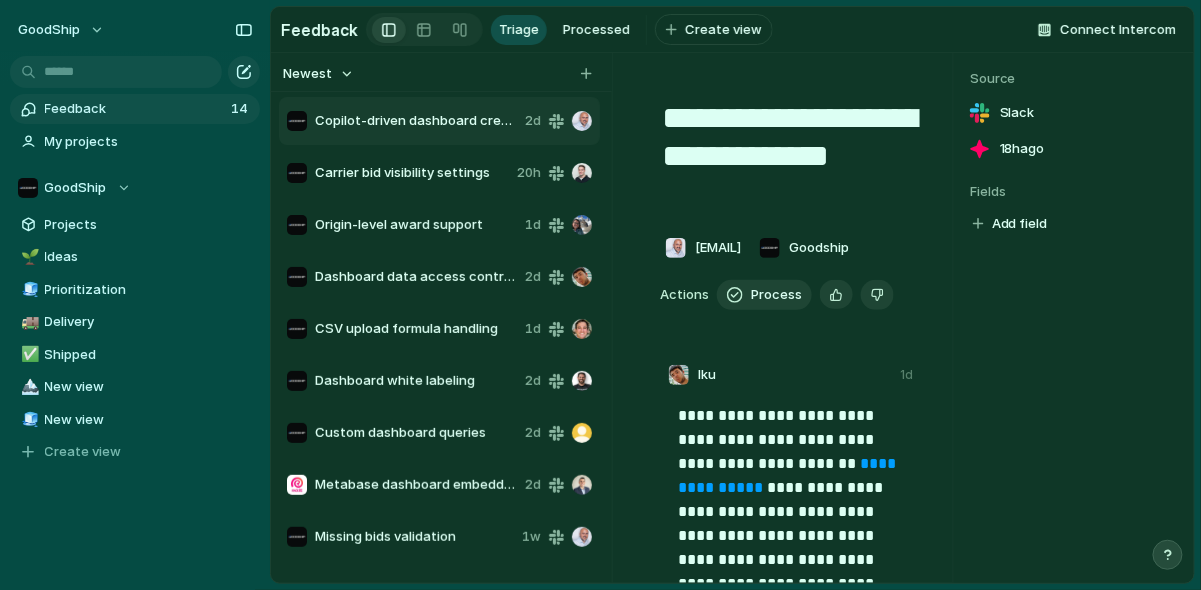 click on "Copilot-driven dashboard creation 2d" at bounding box center (439, 121) 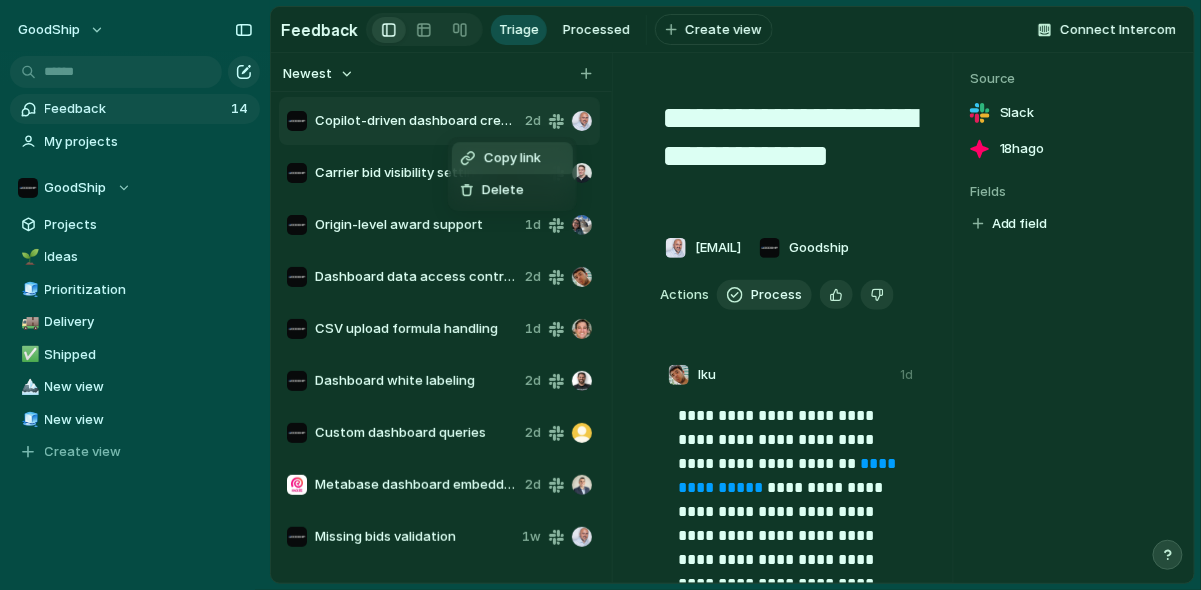 click on "Copy link   Delete" at bounding box center [600, 295] 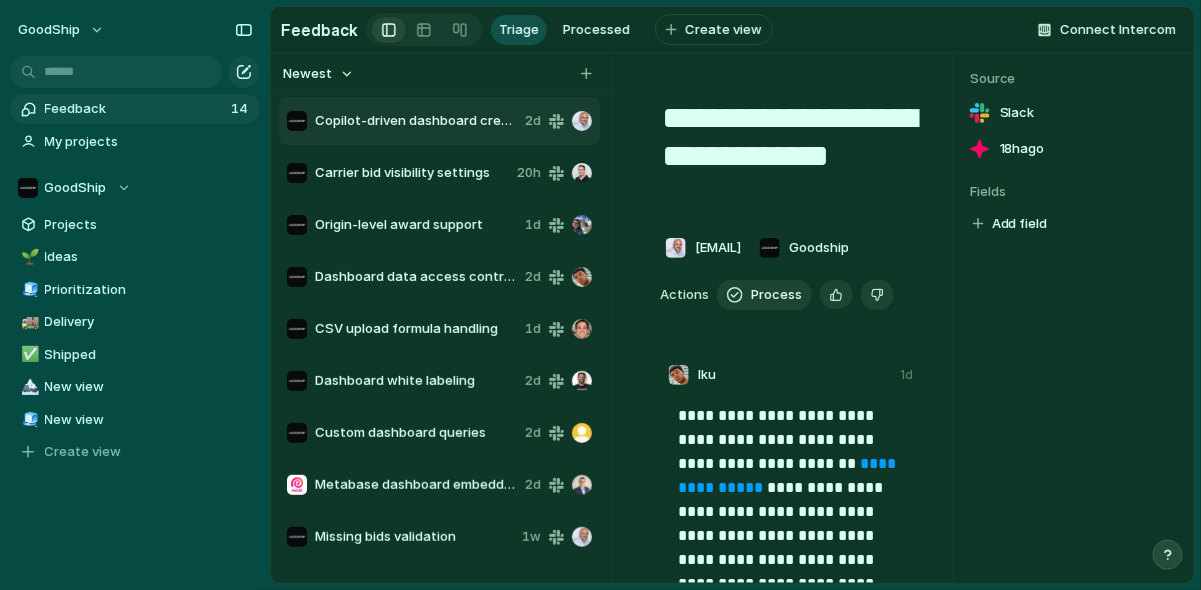 click on "Copilot-driven dashboard creation" at bounding box center (416, 121) 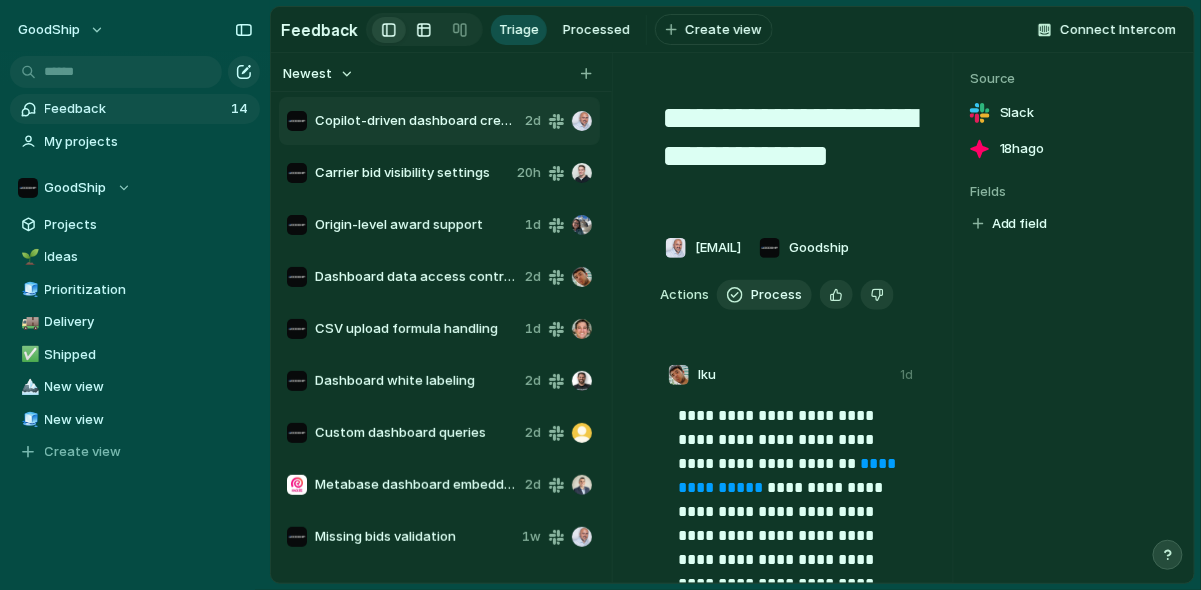 click at bounding box center [424, 30] 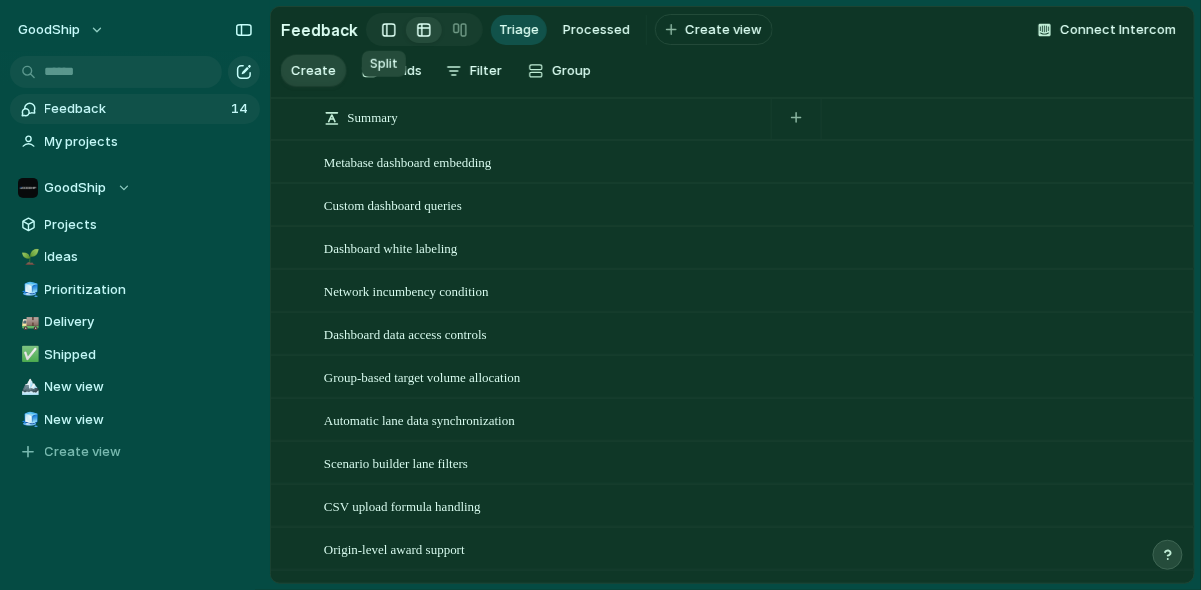 click at bounding box center [389, 30] 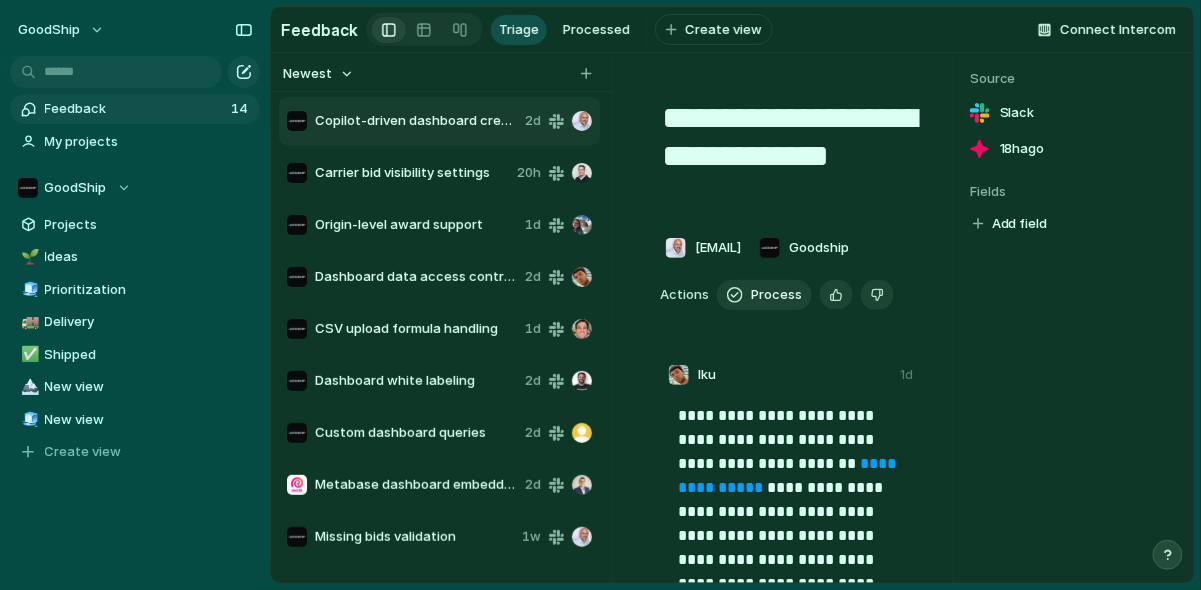 click on "Newest" at bounding box center (318, 74) 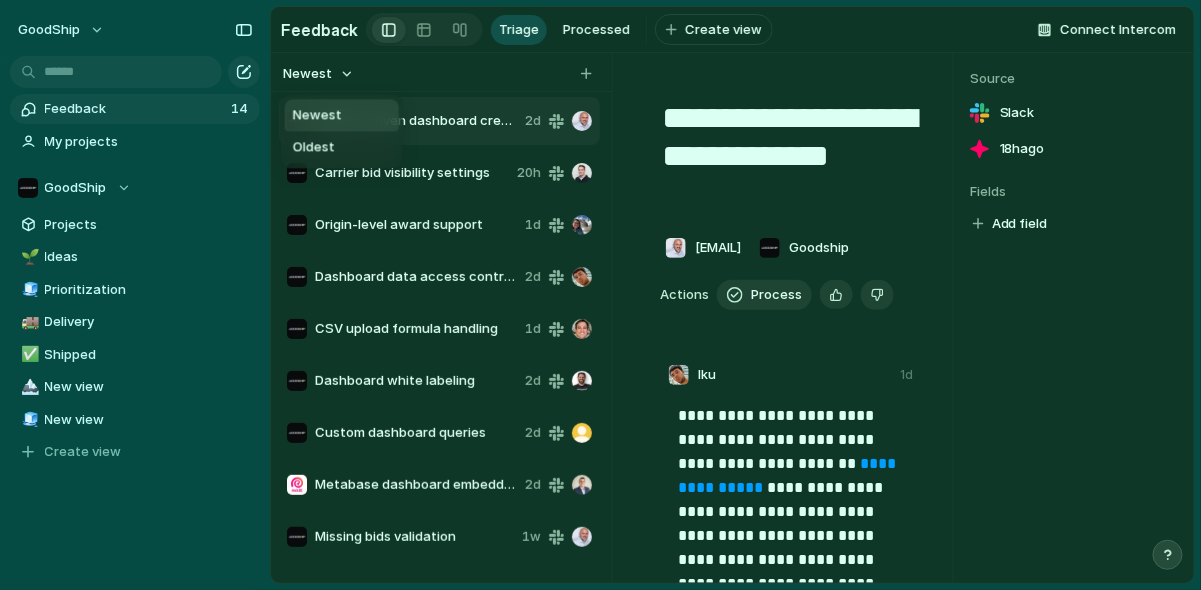 click on "Newest   Oldest" at bounding box center [600, 295] 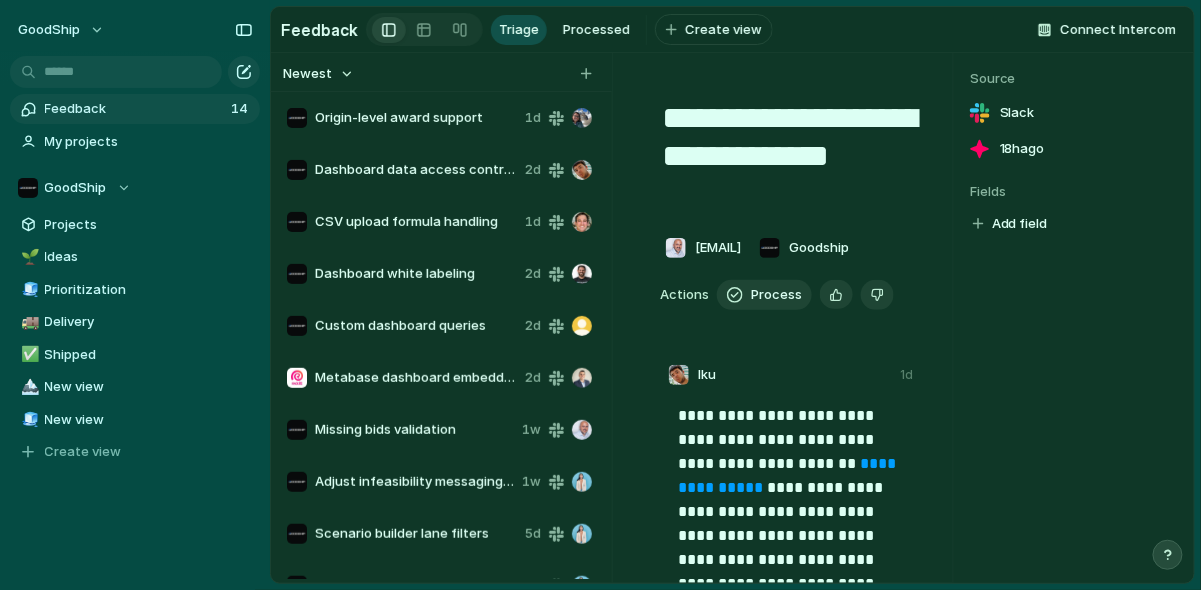 scroll, scrollTop: 0, scrollLeft: 0, axis: both 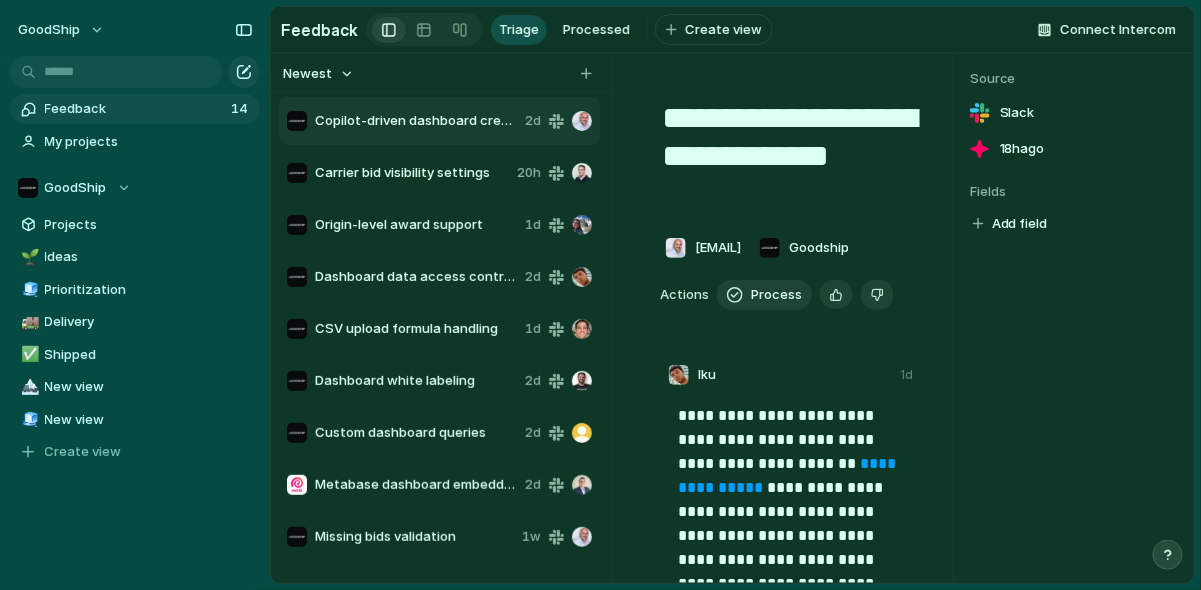 click on "Carrier bid visibility settings" at bounding box center (412, 173) 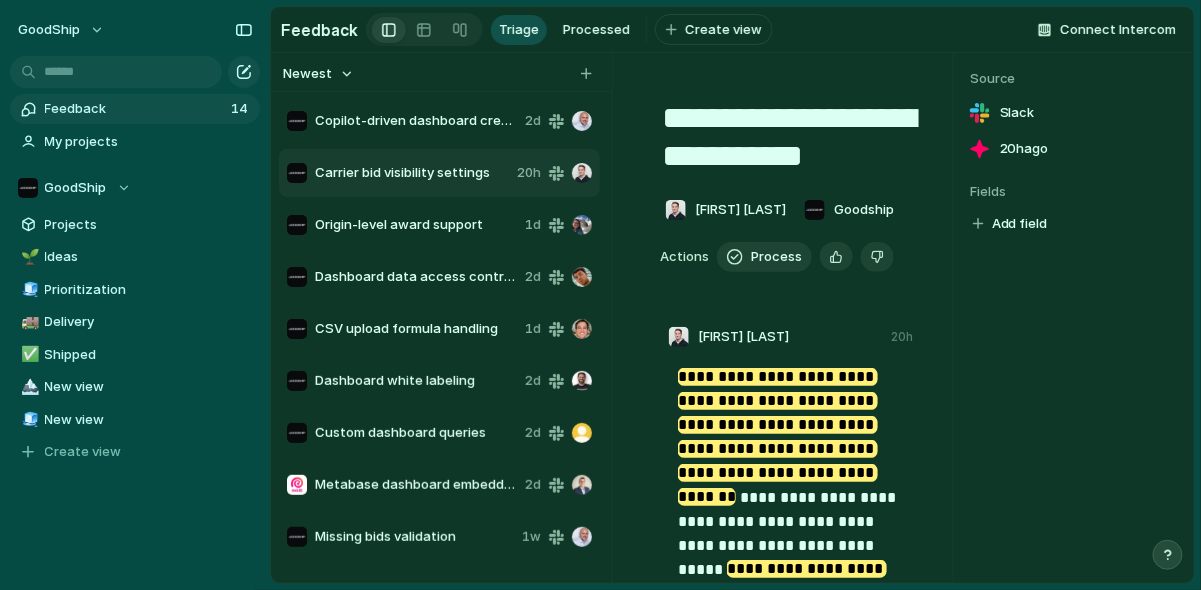 click on "Copilot-driven dashboard creation" at bounding box center [416, 121] 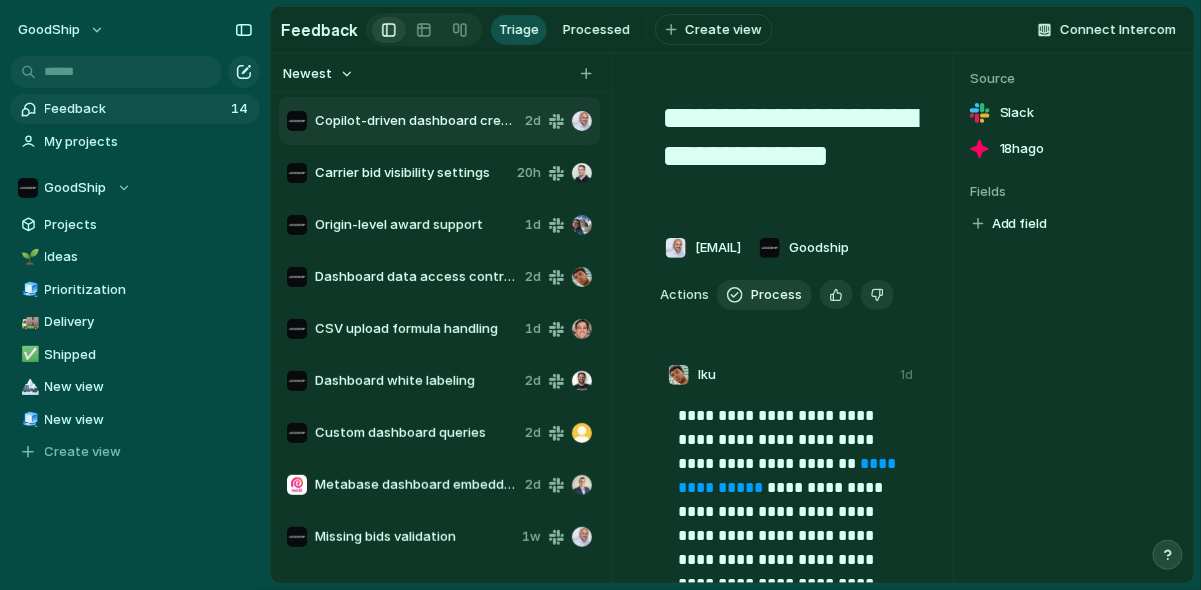 click on "Feedback" at bounding box center (135, 109) 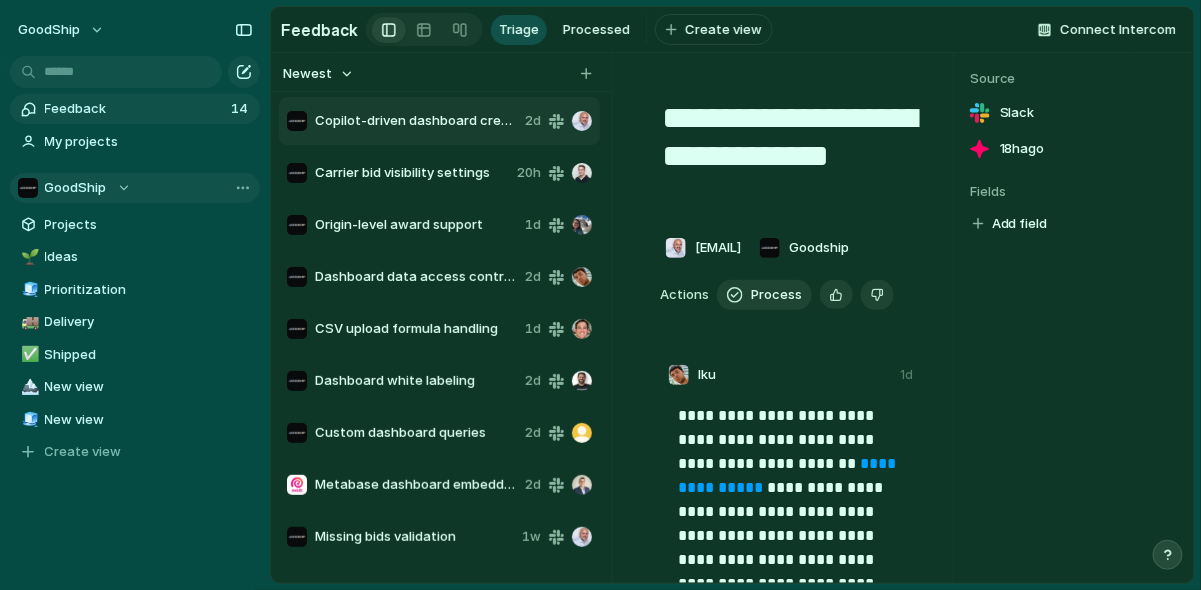 click on "GoodShip" at bounding box center [74, 188] 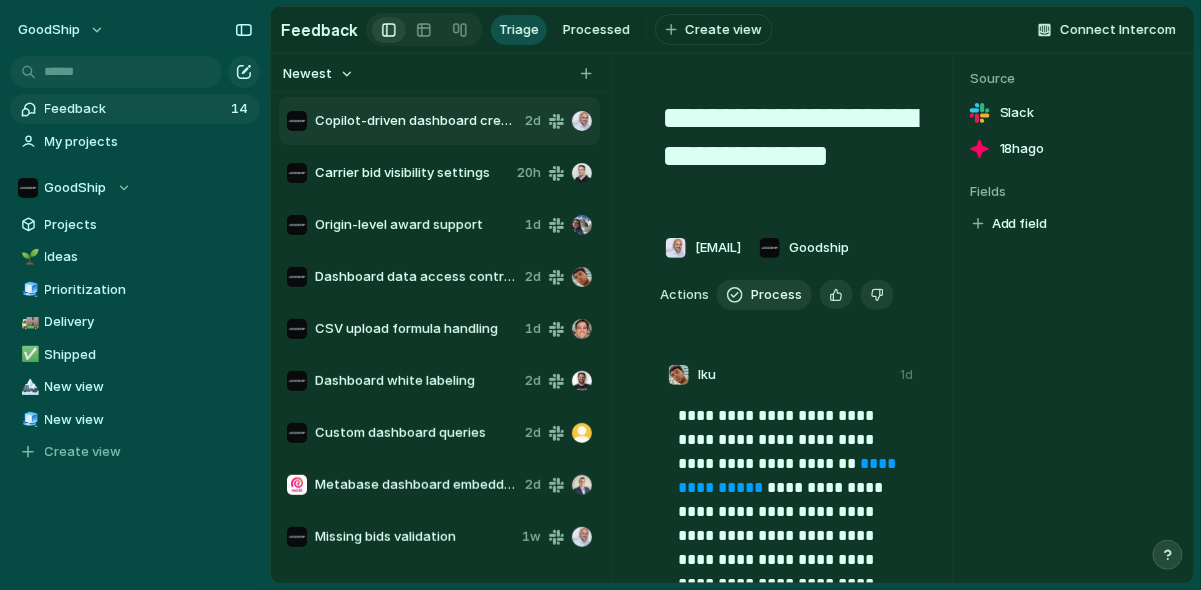 click on "Recent ⚡ Engineering   ⚡ Product   Teams GoodShip   📩 Customer Success   ⚡ Data Works   🚀 Launch   ⚡ Product - Procurement   ⚡ Sales/Solutions   Create new team" at bounding box center (600, 295) 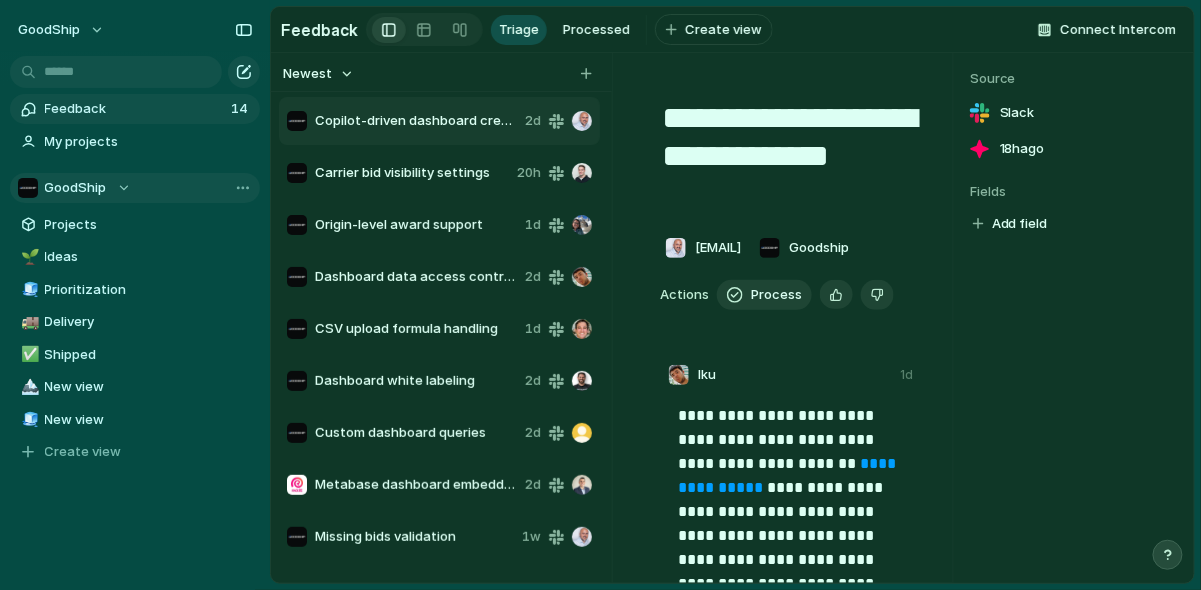 click on "GoodShip" at bounding box center [74, 188] 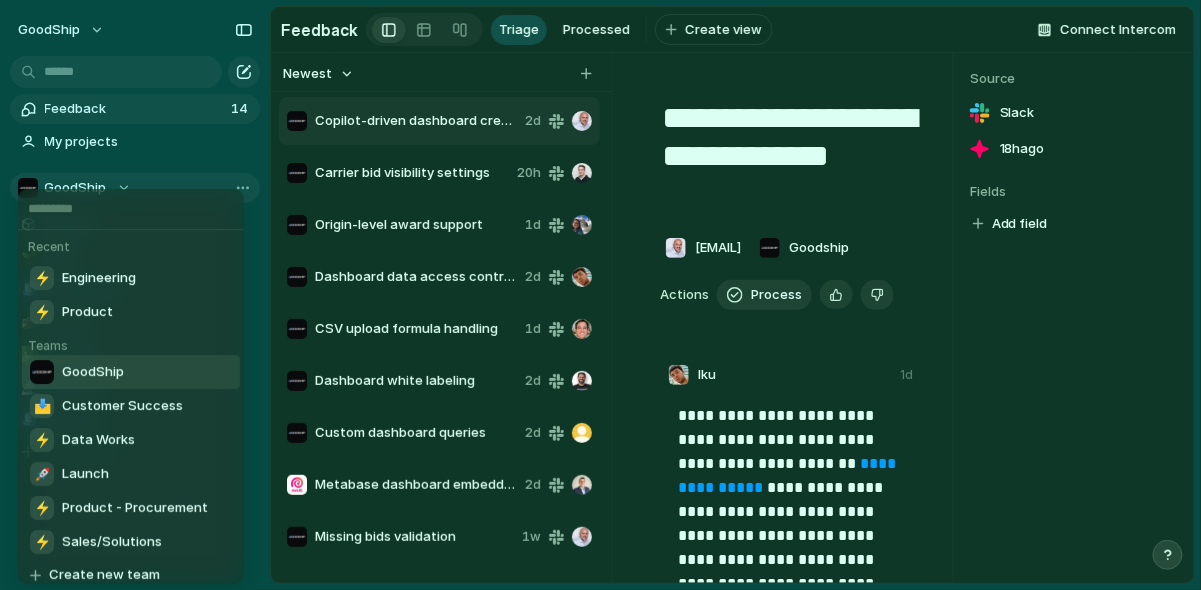 click on "Recent ⚡ Engineering   ⚡ Product   Teams GoodShip   📩 Customer Success   ⚡ Data Works   🚀 Launch   ⚡ Product - Procurement   ⚡ Sales/Solutions   Create new team" at bounding box center (600, 295) 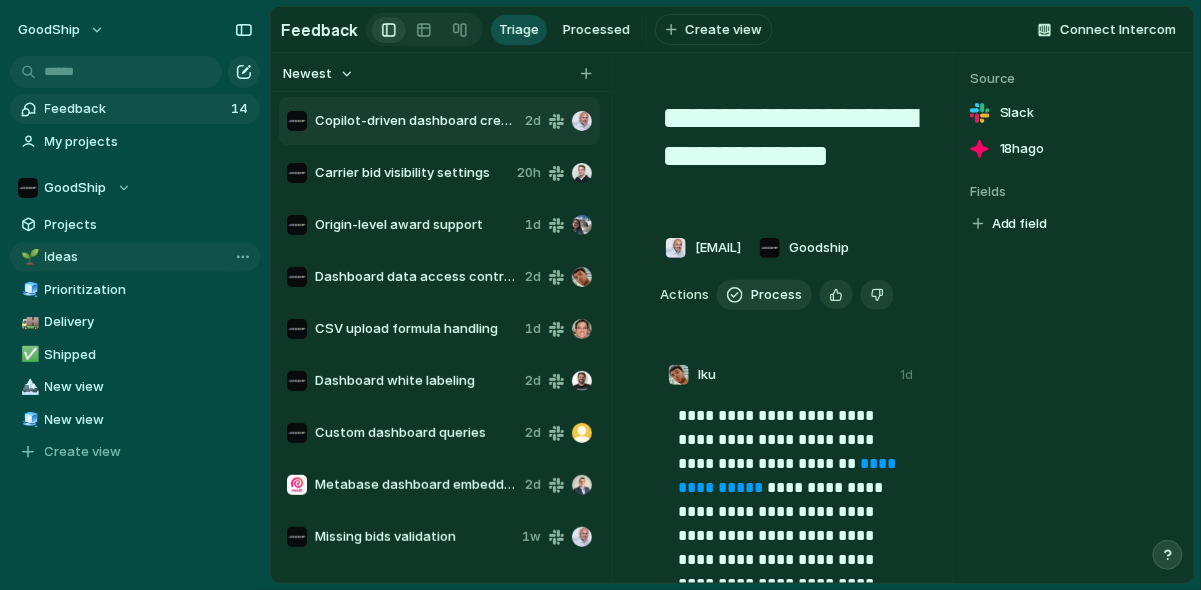 click on "Ideas" at bounding box center (149, 257) 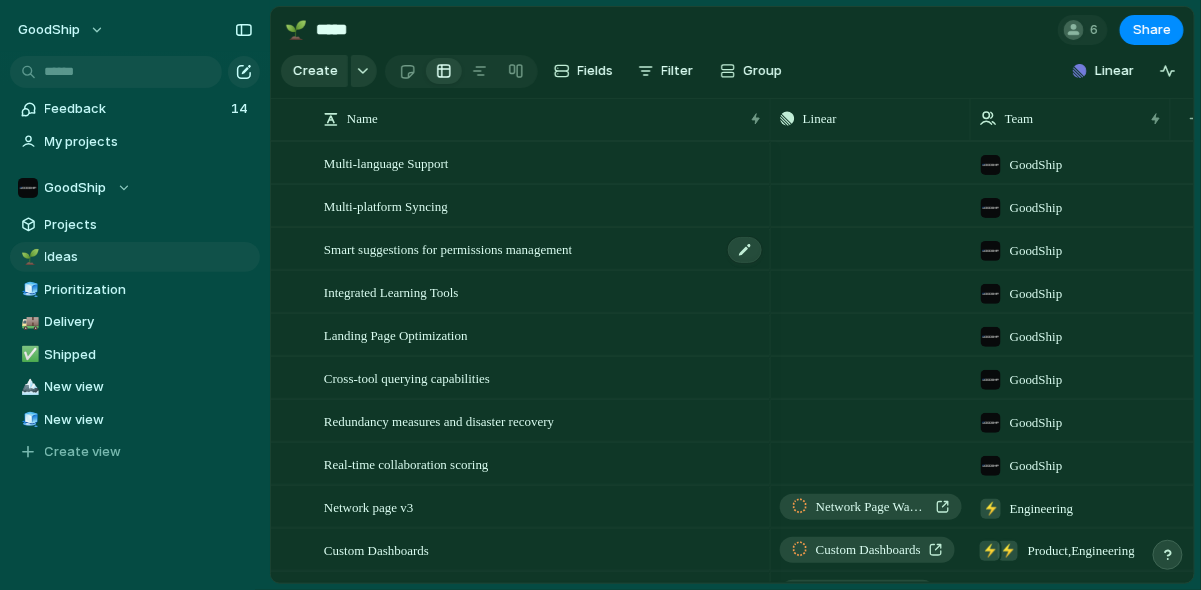 scroll, scrollTop: 876, scrollLeft: 0, axis: vertical 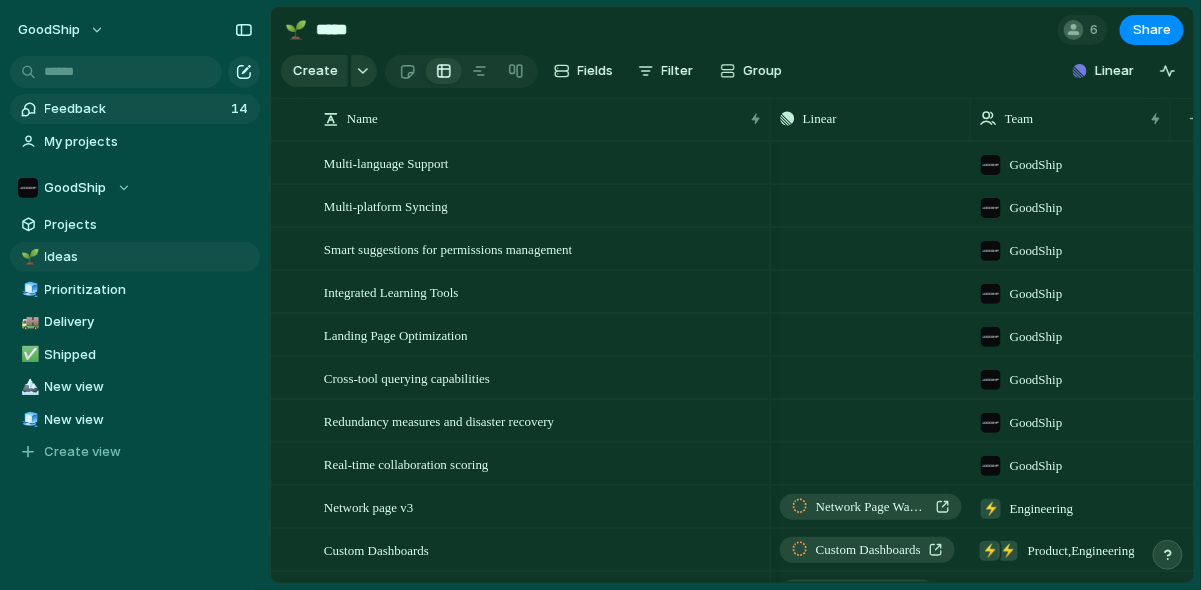 click on "Feedback" at bounding box center (135, 109) 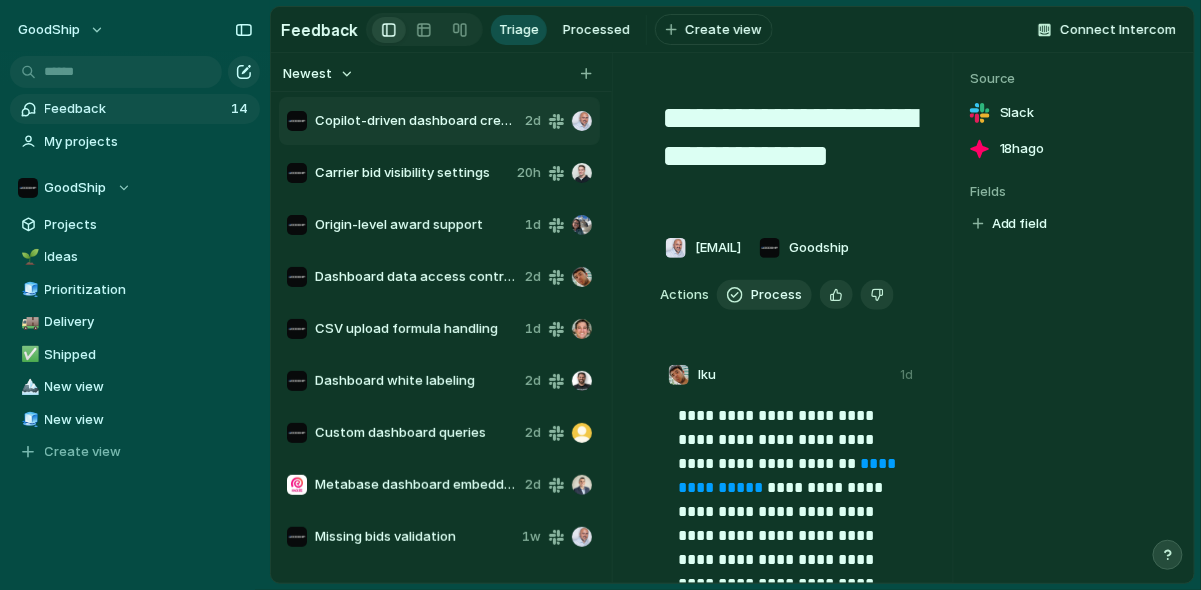 scroll, scrollTop: 244, scrollLeft: 0, axis: vertical 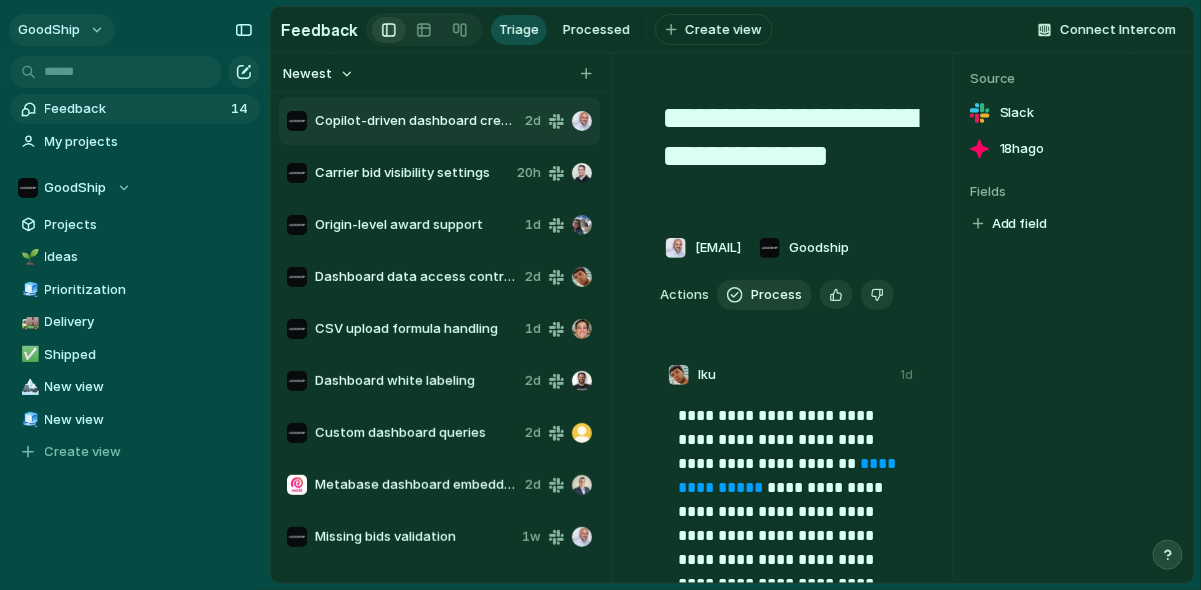 click on "GoodShip" at bounding box center [62, 30] 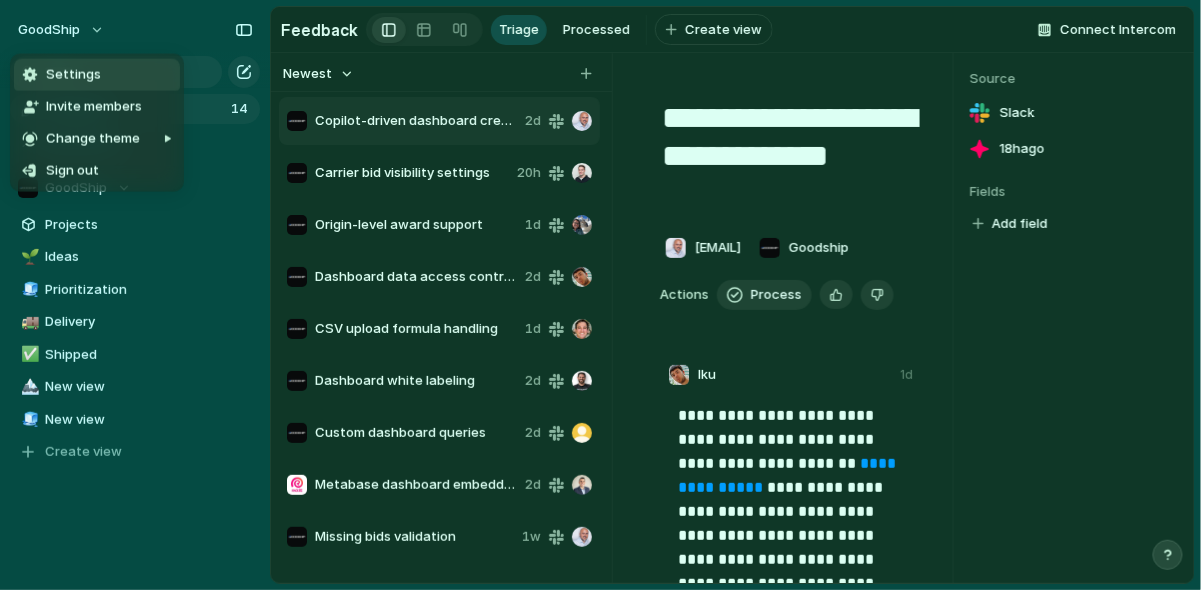click on "Settings" at bounding box center [73, 75] 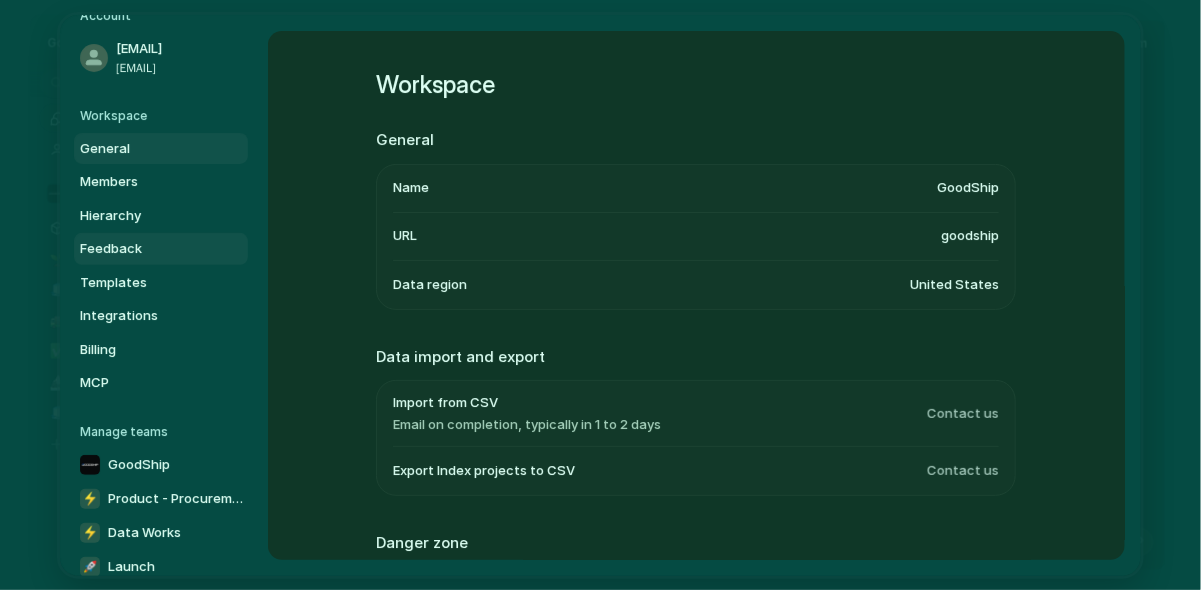 click on "Feedback" at bounding box center [144, 249] 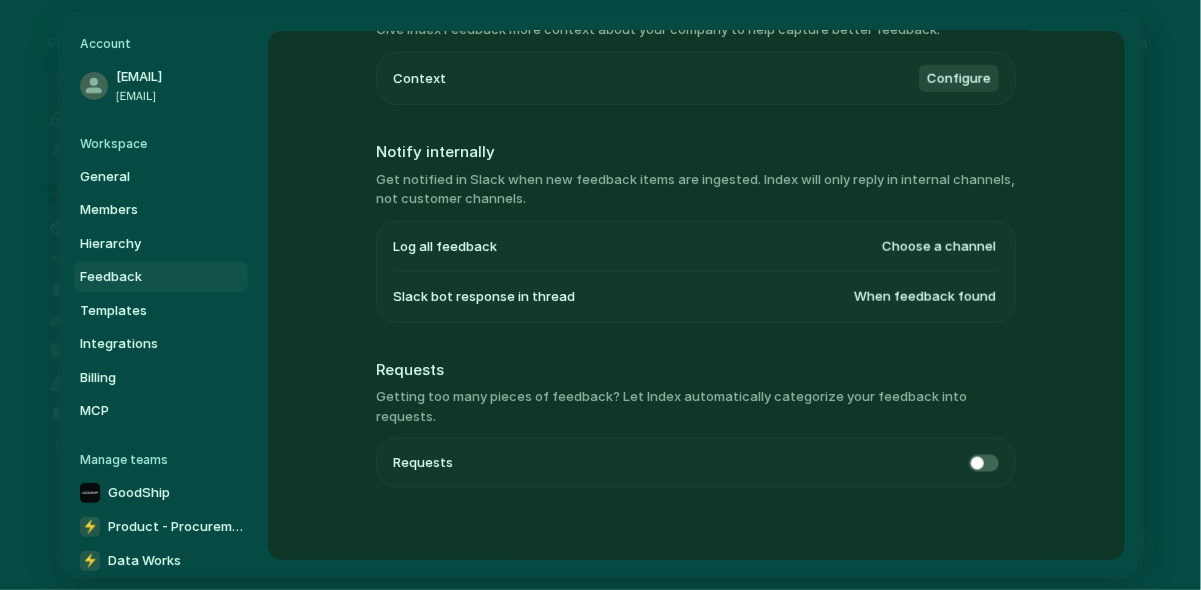 click at bounding box center [984, 462] 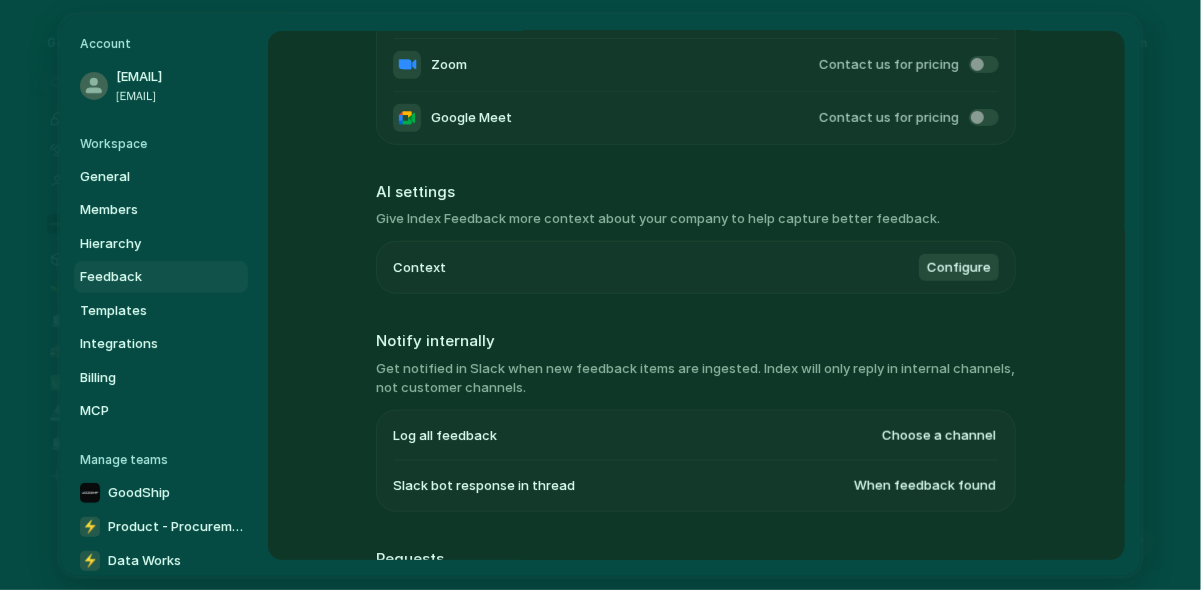 click on "Configure" at bounding box center [959, 267] 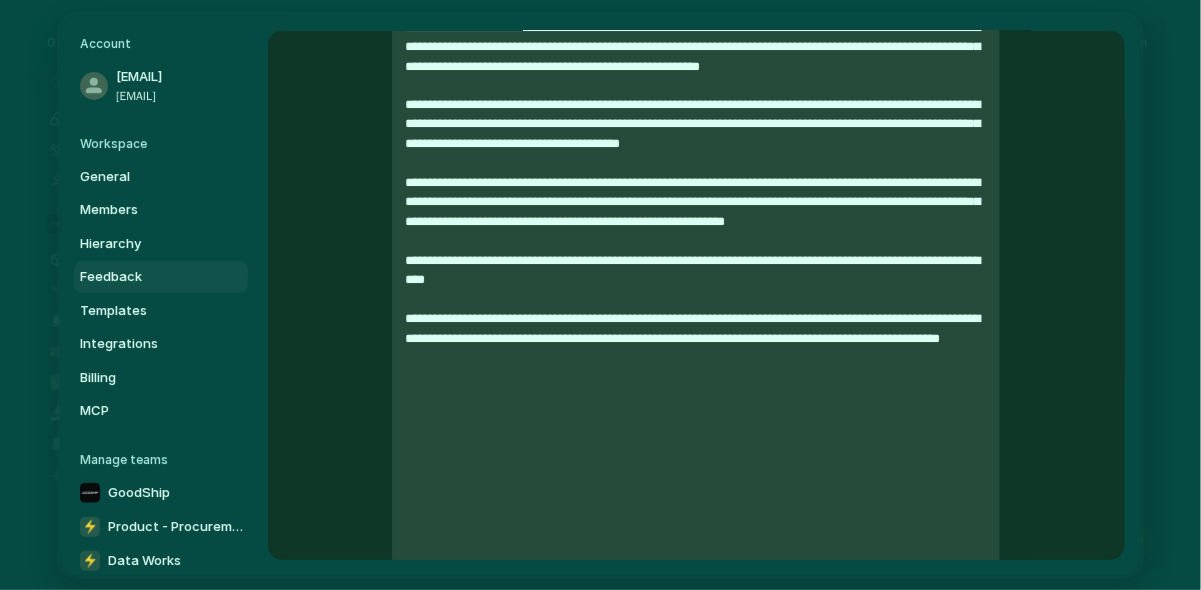 scroll, scrollTop: 1132, scrollLeft: 0, axis: vertical 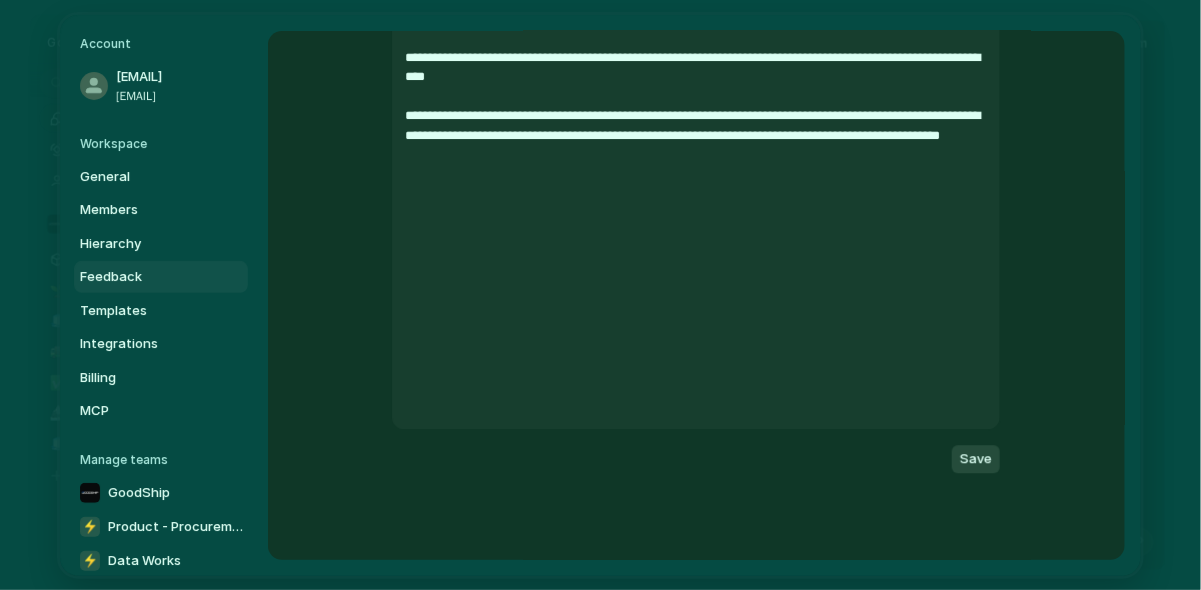 click on "Save" at bounding box center [976, 459] 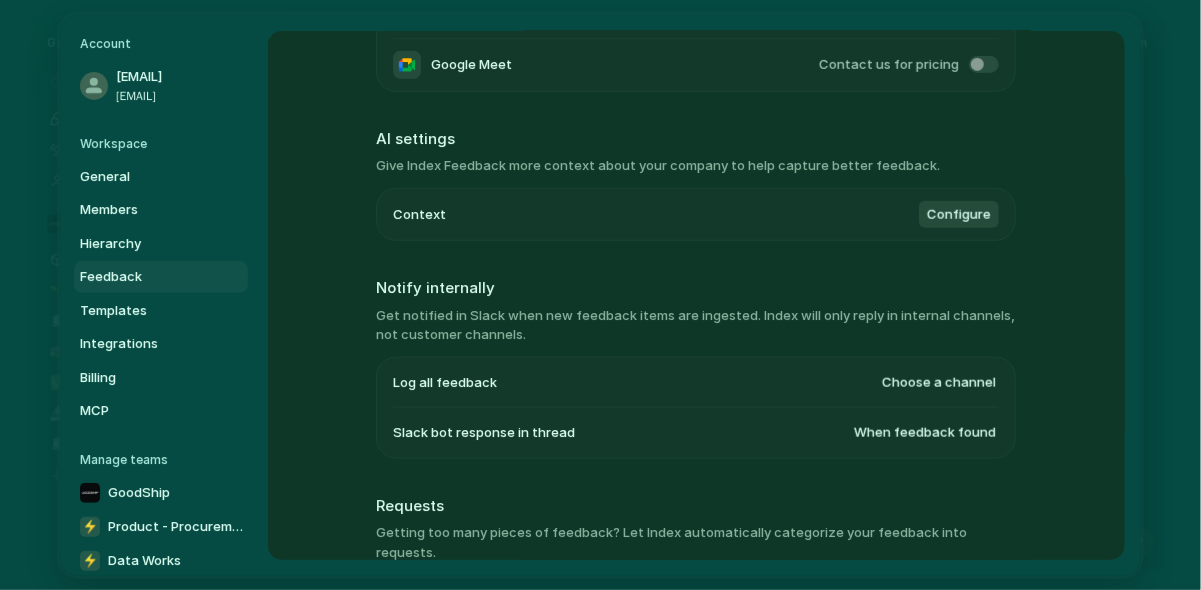 scroll, scrollTop: 0, scrollLeft: 0, axis: both 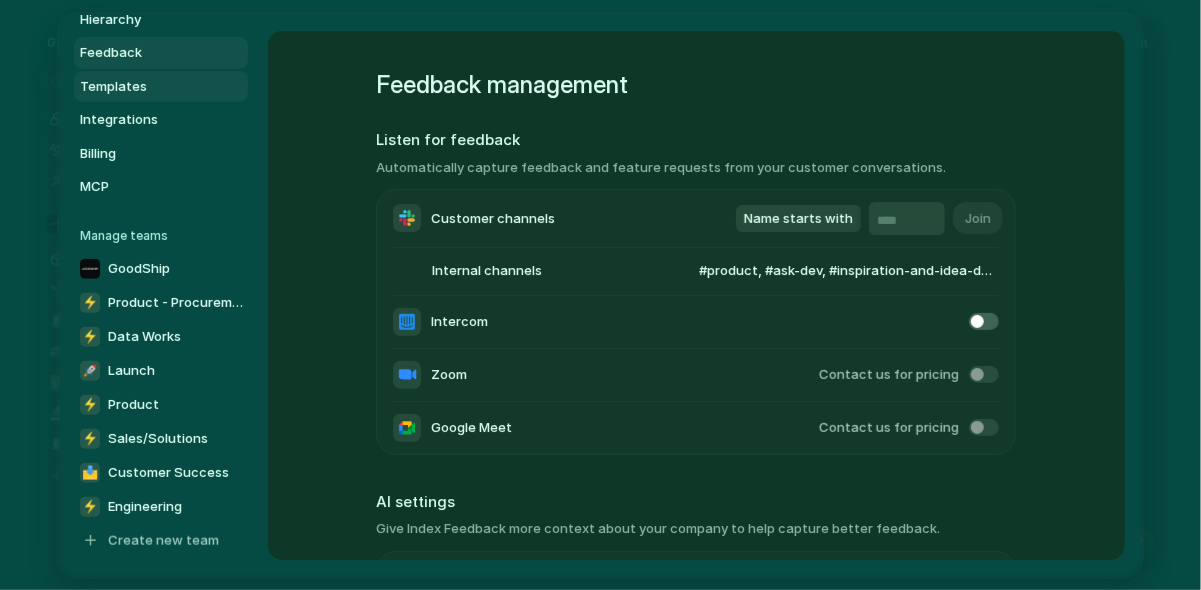 click on "Templates" at bounding box center (161, 86) 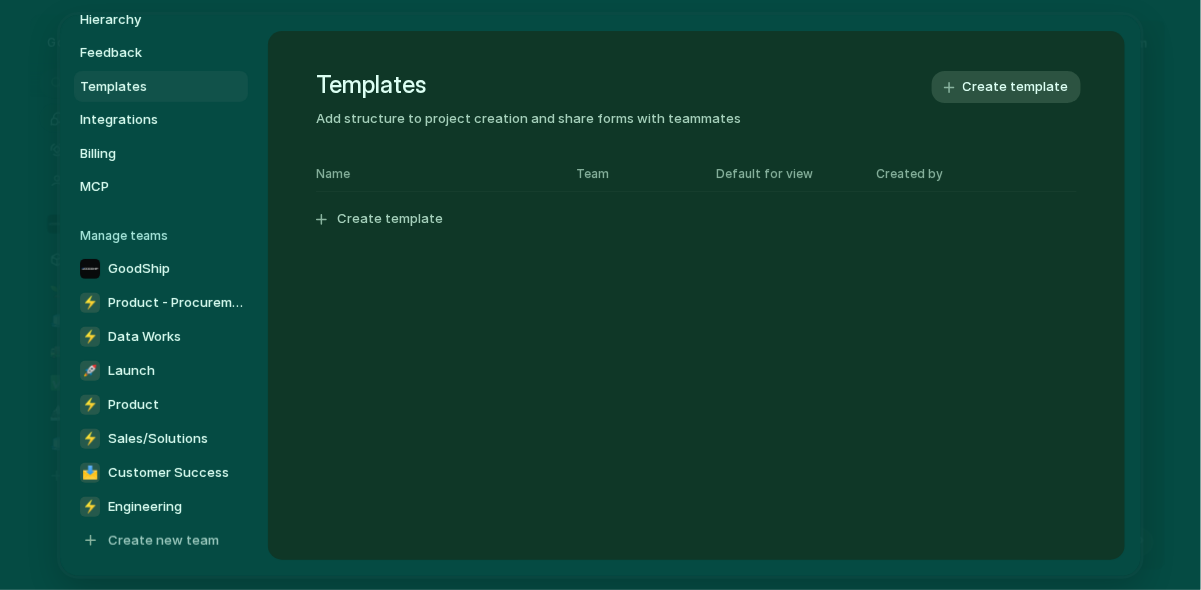 scroll, scrollTop: 0, scrollLeft: 0, axis: both 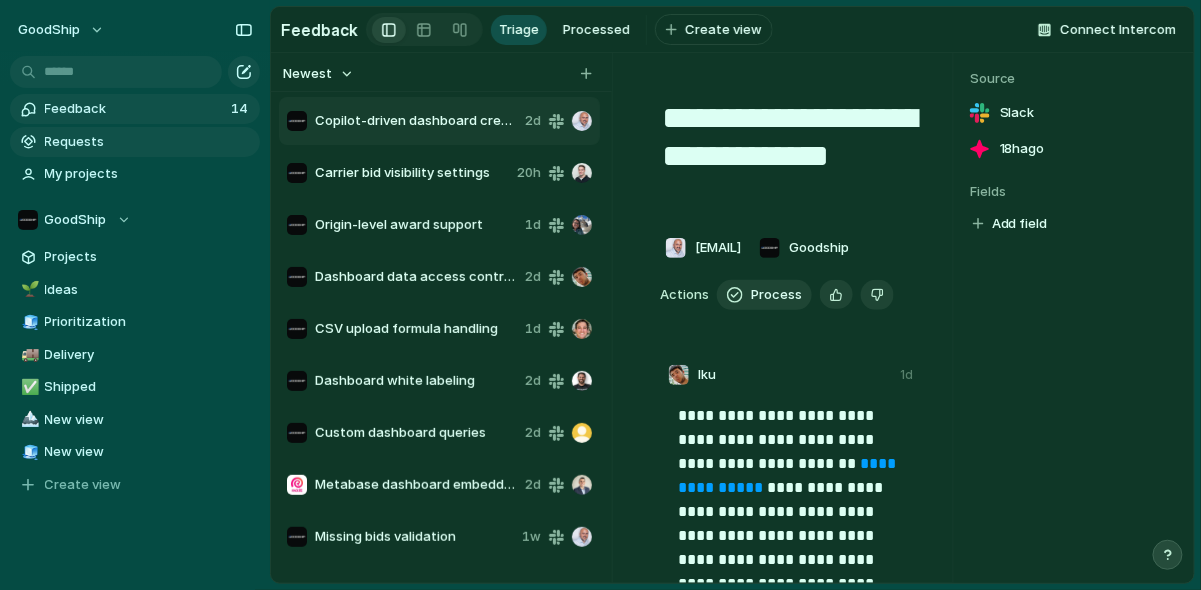 click on "Requests" at bounding box center [149, 142] 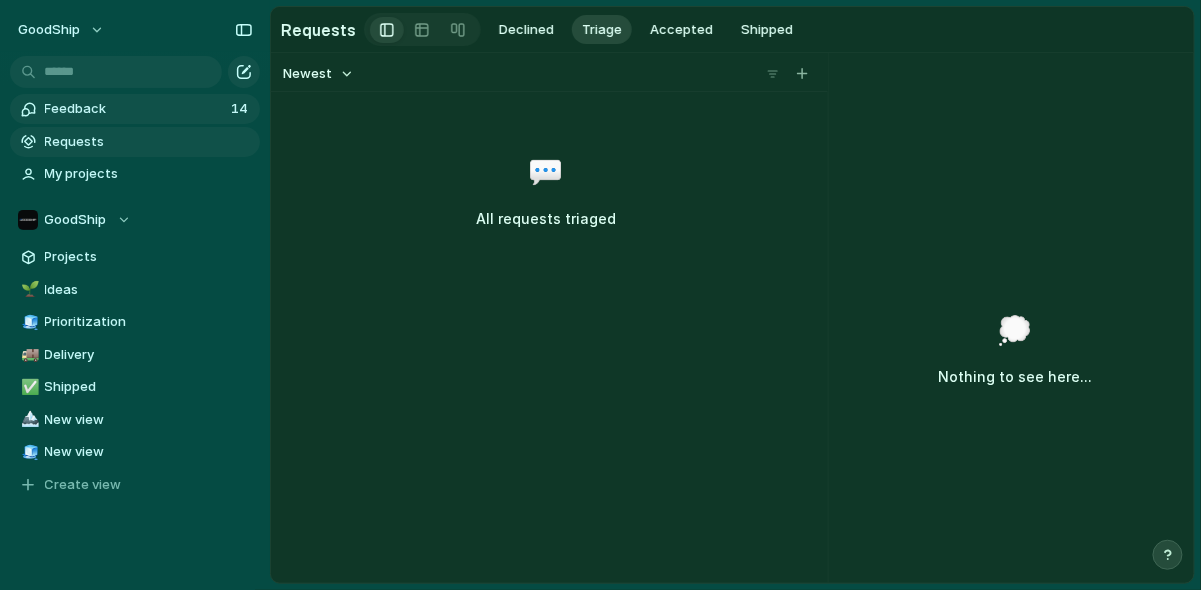 click on "Feedback 14" at bounding box center (135, 109) 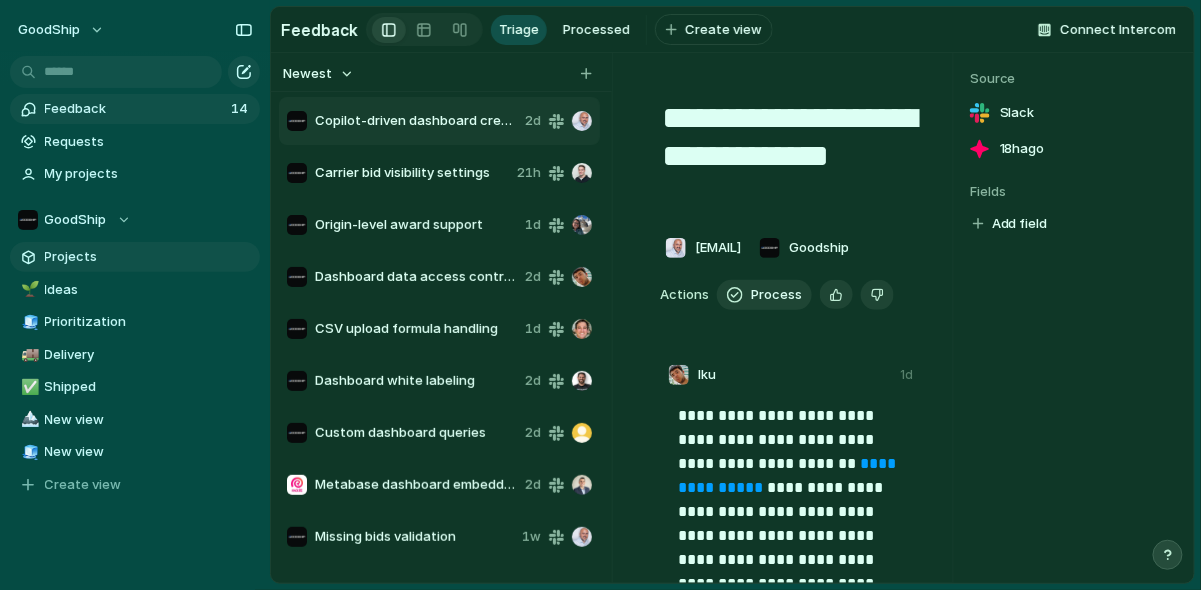 click on "Projects" at bounding box center (149, 257) 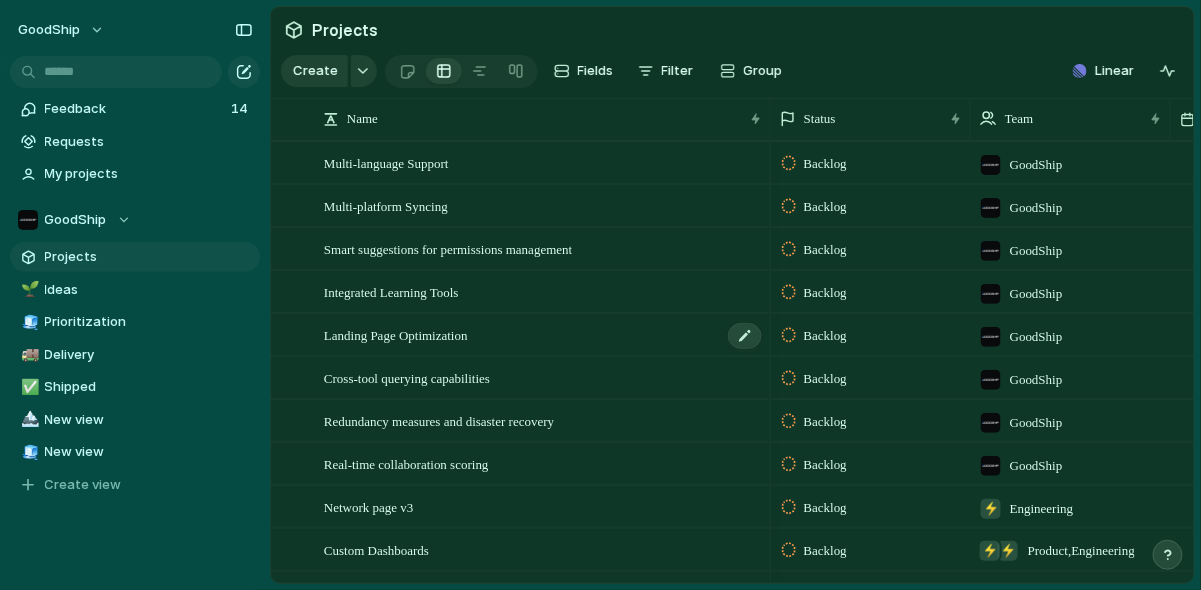 scroll, scrollTop: 176, scrollLeft: 0, axis: vertical 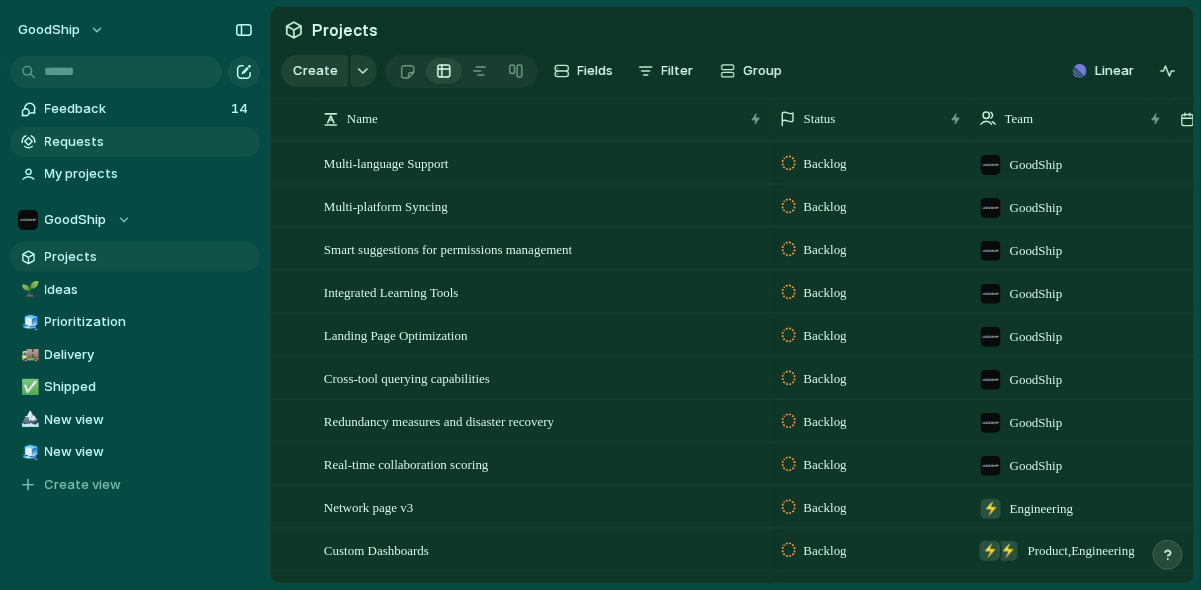 click on "Requests" at bounding box center [135, 142] 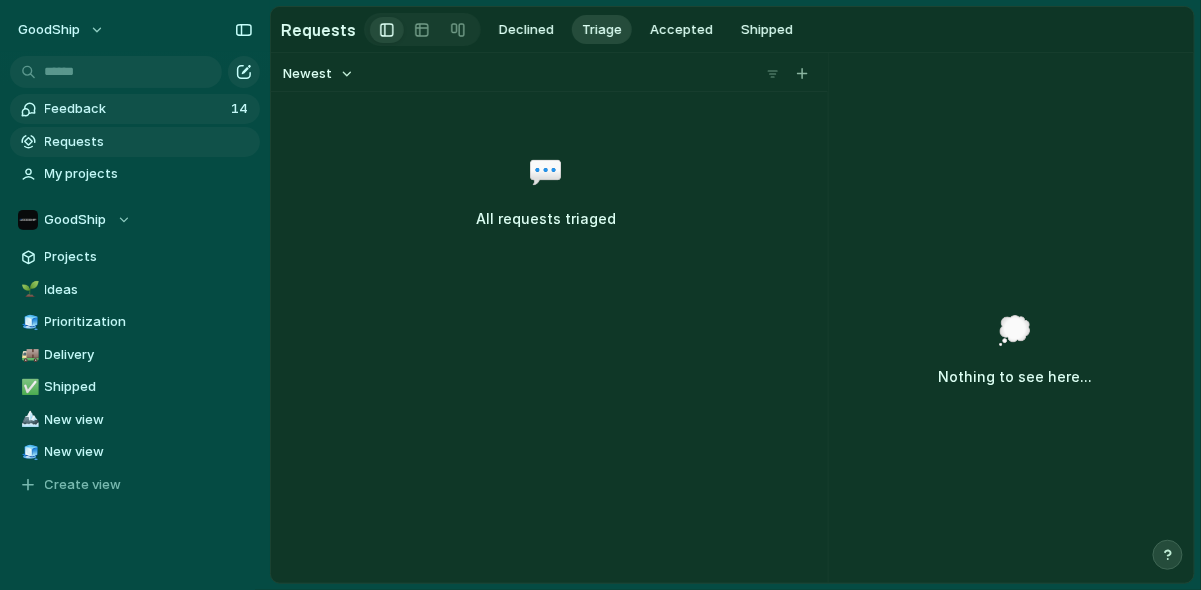 click on "Feedback" at bounding box center (135, 109) 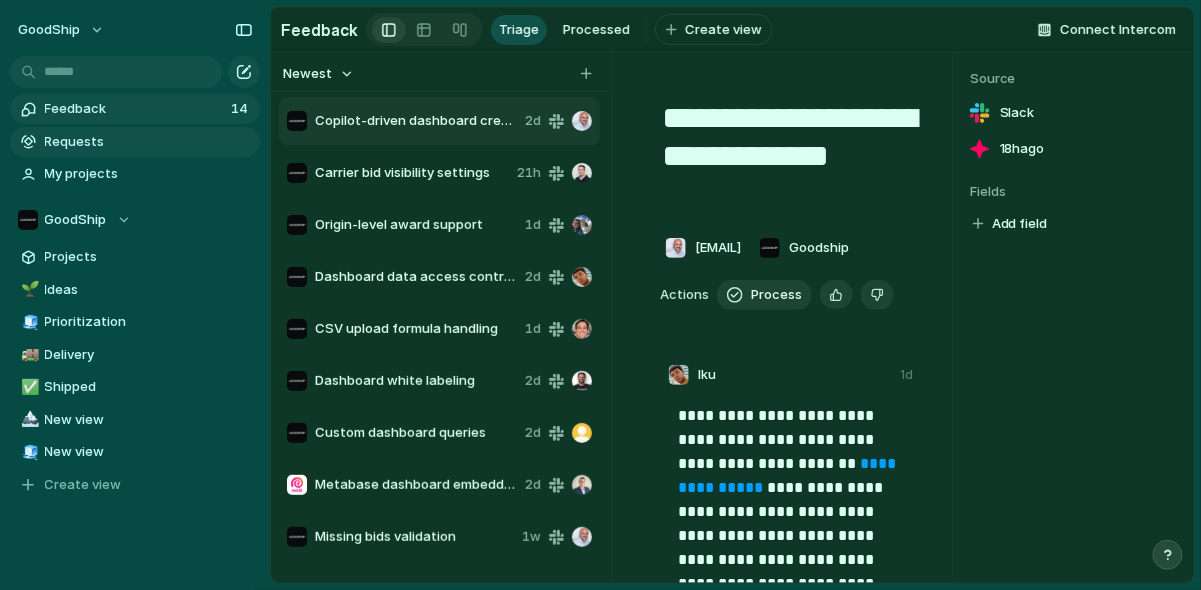 click on "Requests" at bounding box center (149, 142) 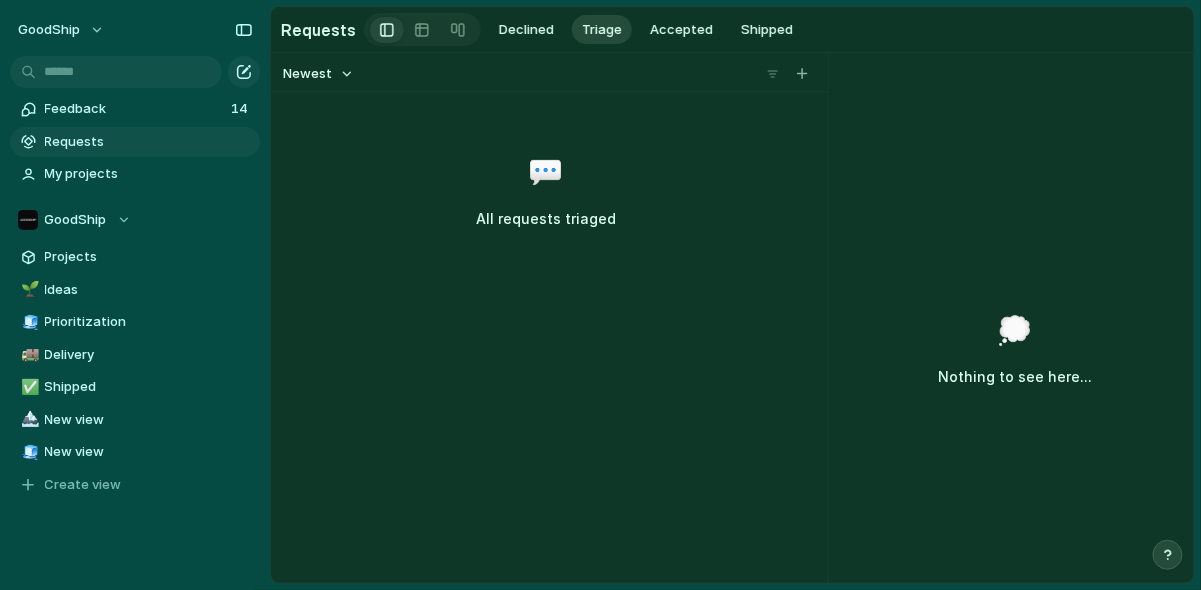 click on "🌱 Ideas 🧊 Prioritization 🚚 Delivery ✅ Shipped 🏔️ New view 🧊 New view
To pick up a draggable item, press the space bar.
While dragging, use the arrow keys to move the item.
Press space again to drop the item in its new position, or press escape to cancel.
Create view" at bounding box center [135, 387] 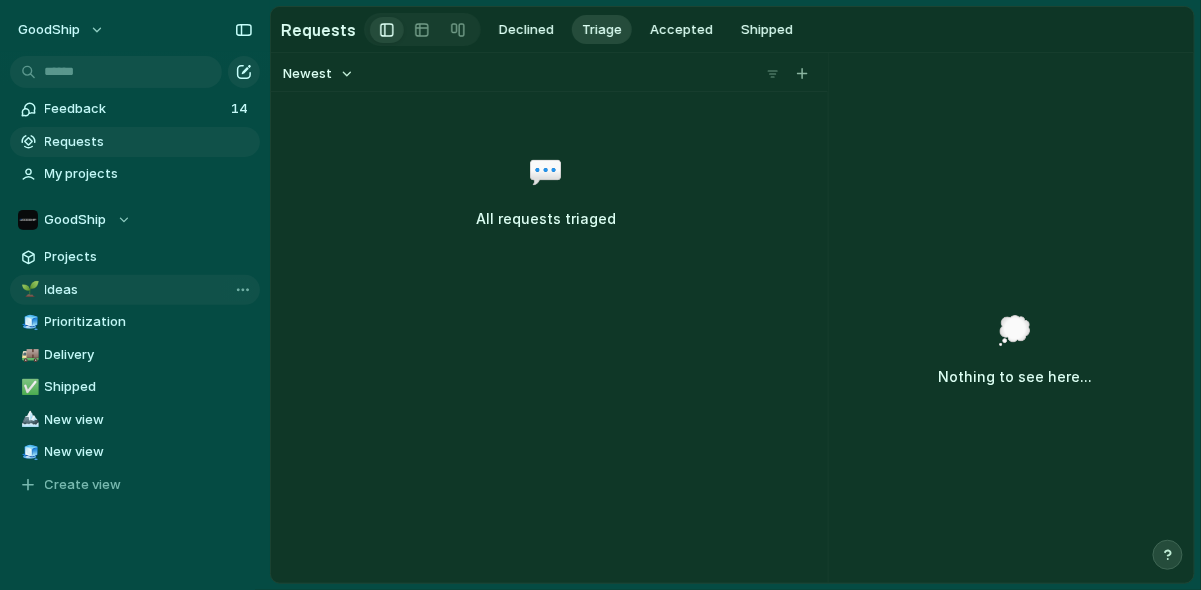 click on "Ideas" at bounding box center (149, 290) 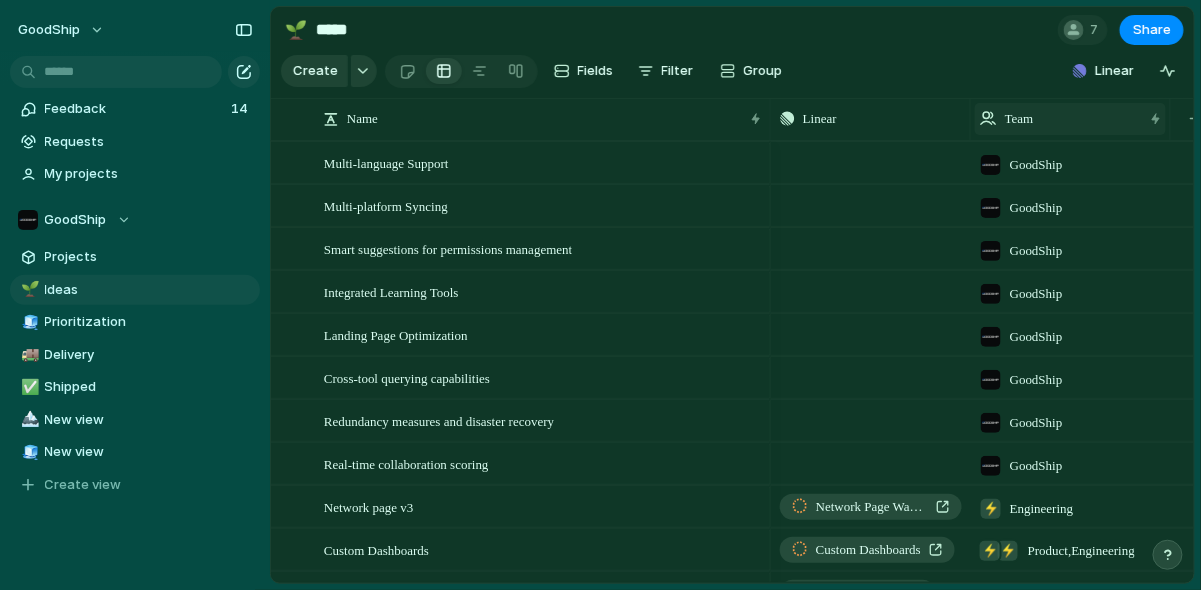 click on "Team" at bounding box center [1019, 119] 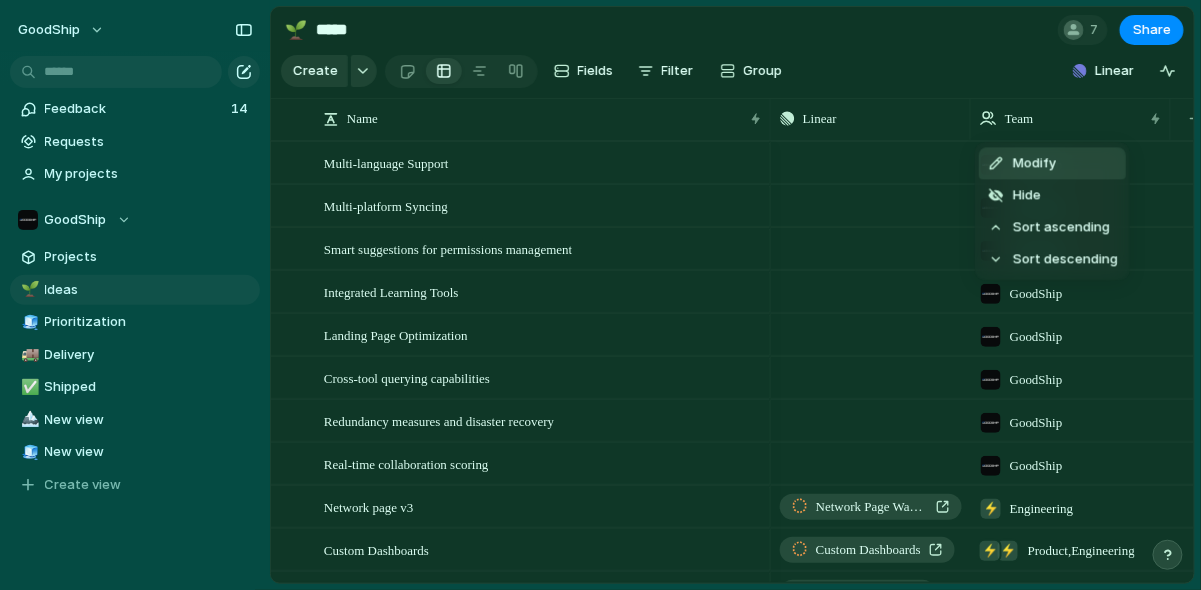 click on "Modify" at bounding box center [1034, 164] 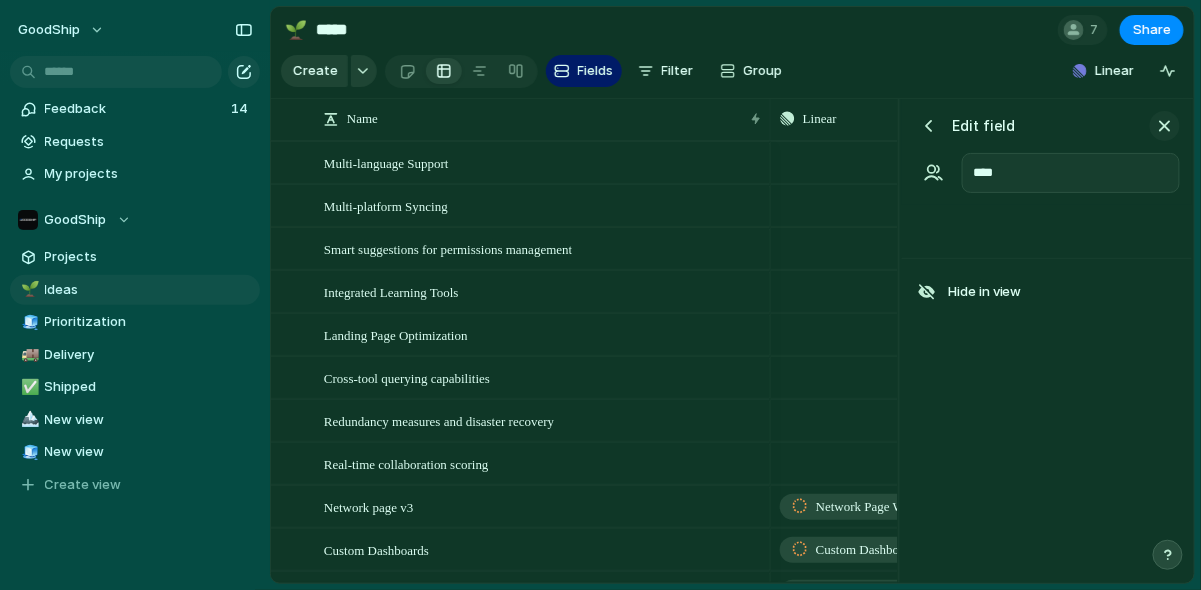 click at bounding box center [1165, 126] 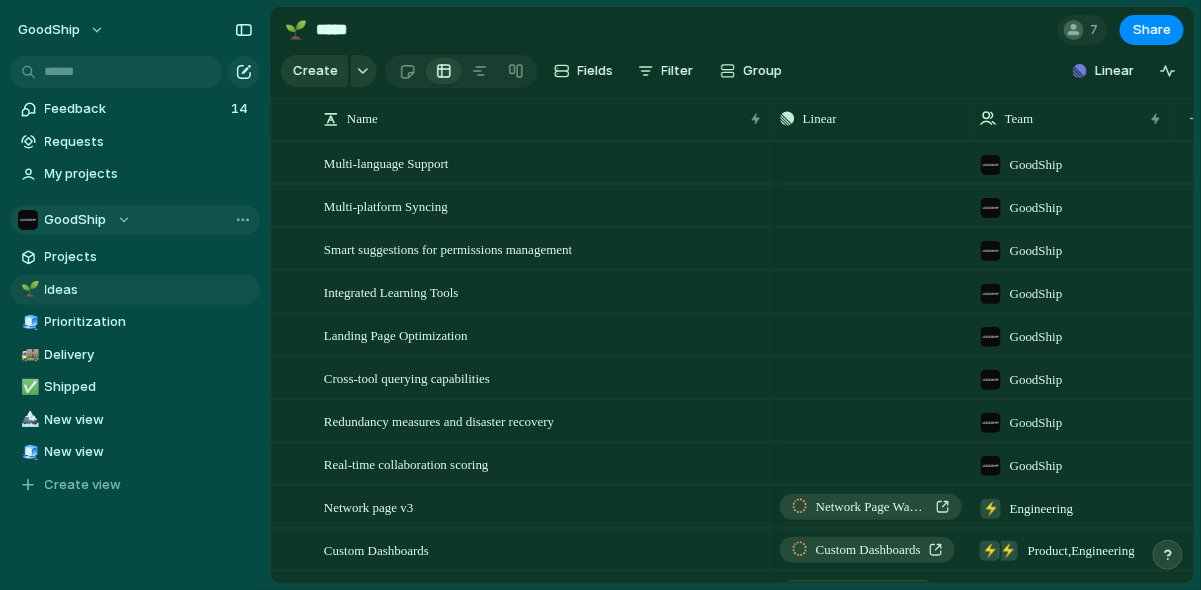 click on "GoodShip" at bounding box center [74, 220] 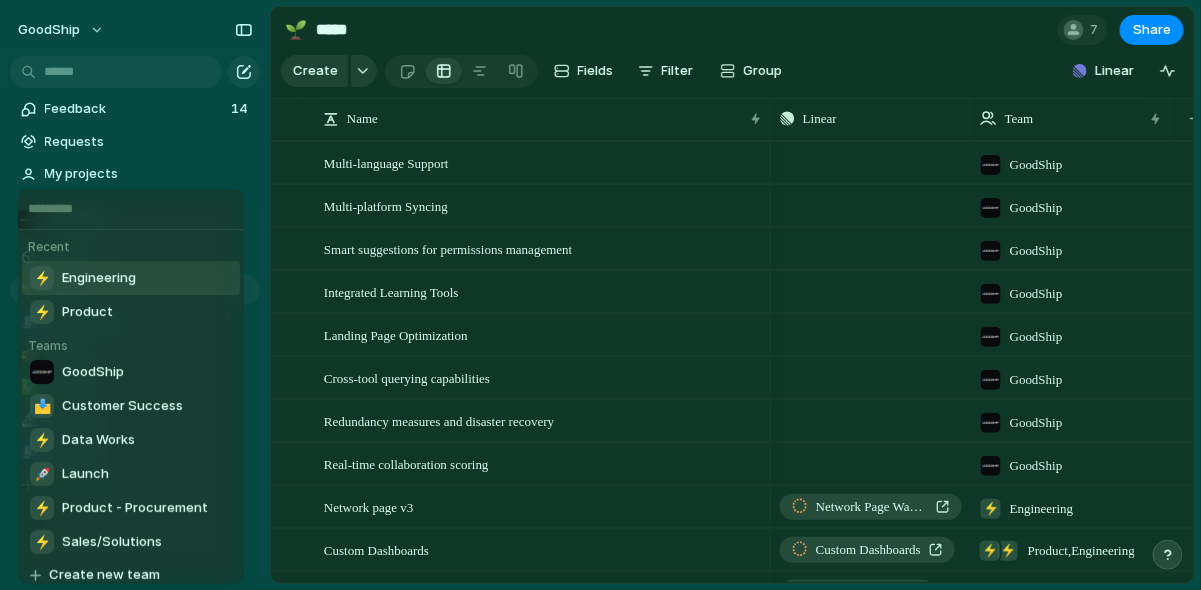 click on "Engineering" at bounding box center (99, 278) 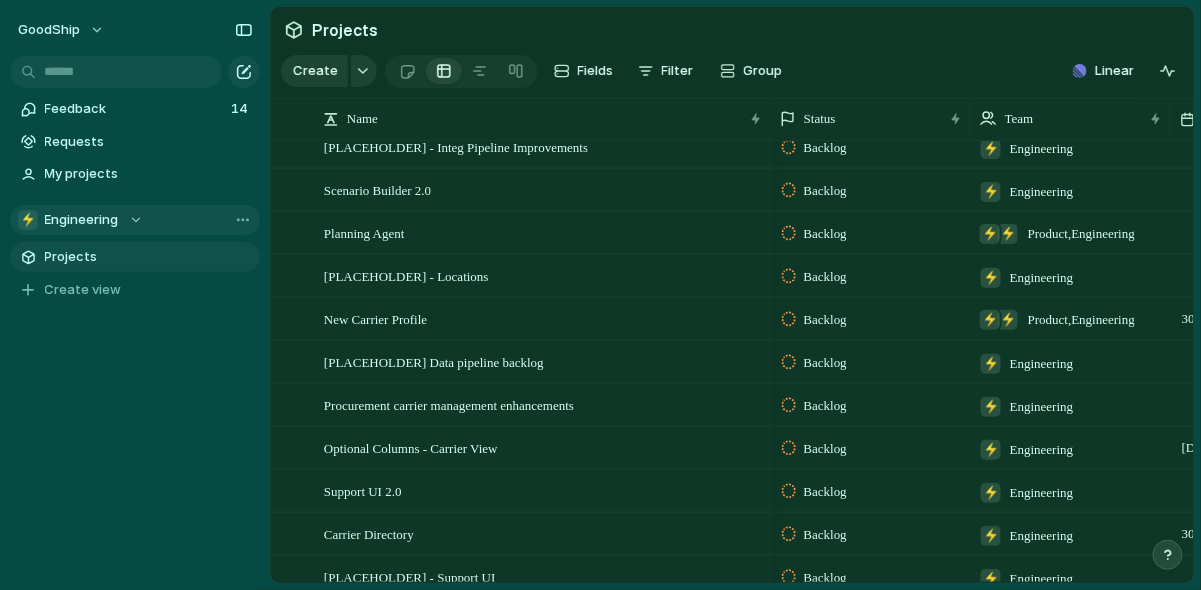 click on "⚡ Engineering" at bounding box center (80, 220) 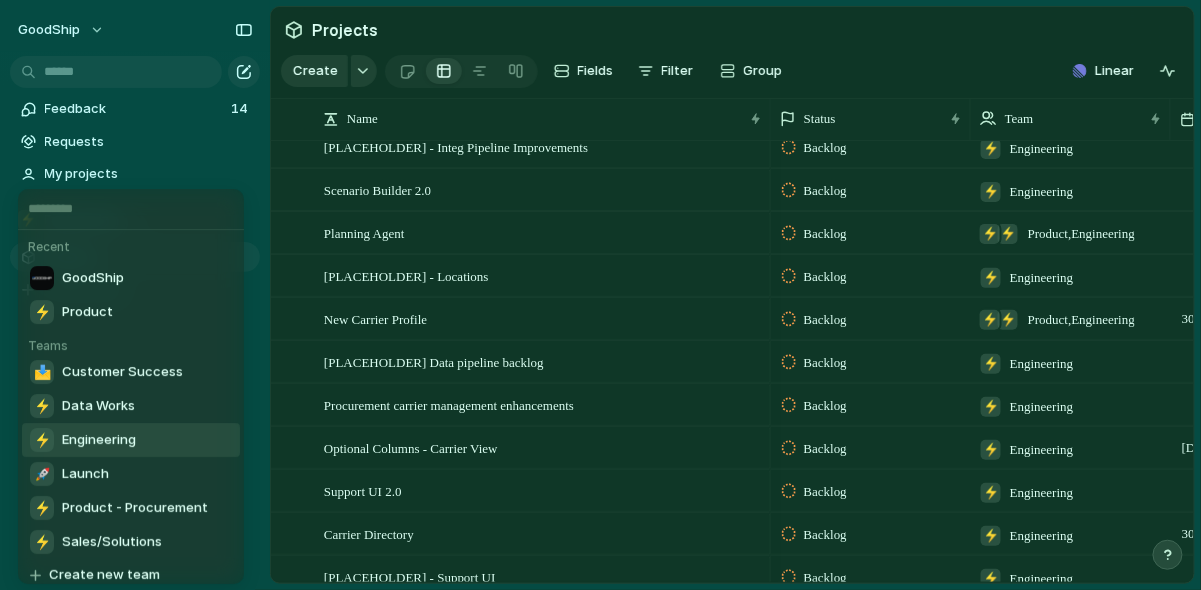 click on "Recent GoodShip   ⚡ Product   Teams GoodShip   📩 Customer Success   ⚡ Data Works   ⚡ Engineering   🚀 Launch   ⚡ Product - Procurement   ⚡ Sales/Solutions   Create new team" at bounding box center [600, 295] 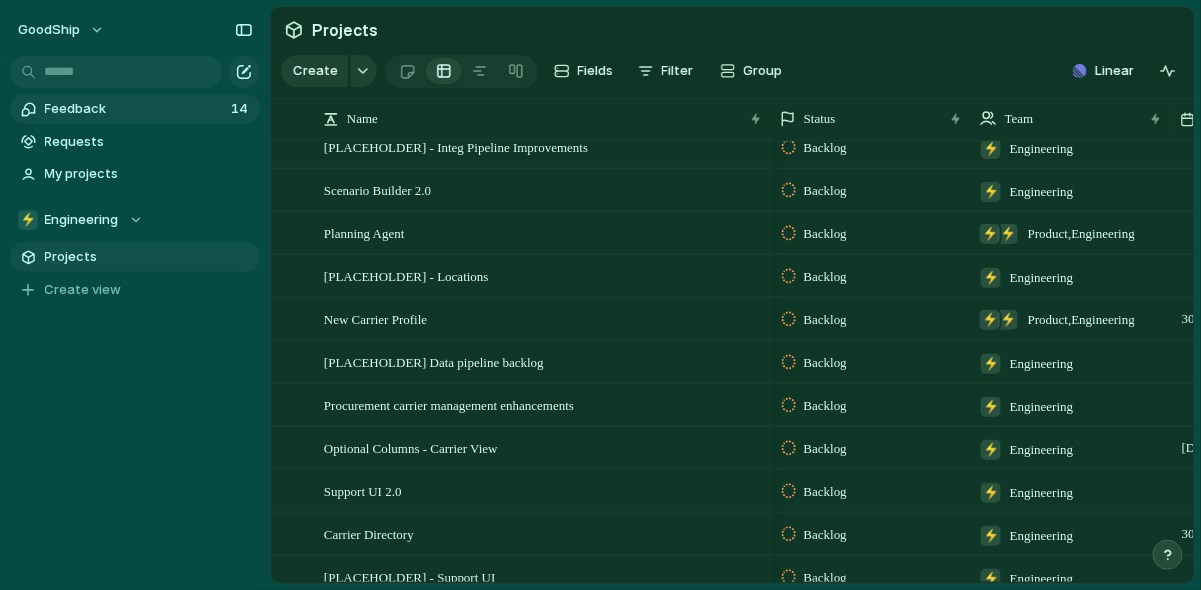 click on "Feedback" at bounding box center [135, 109] 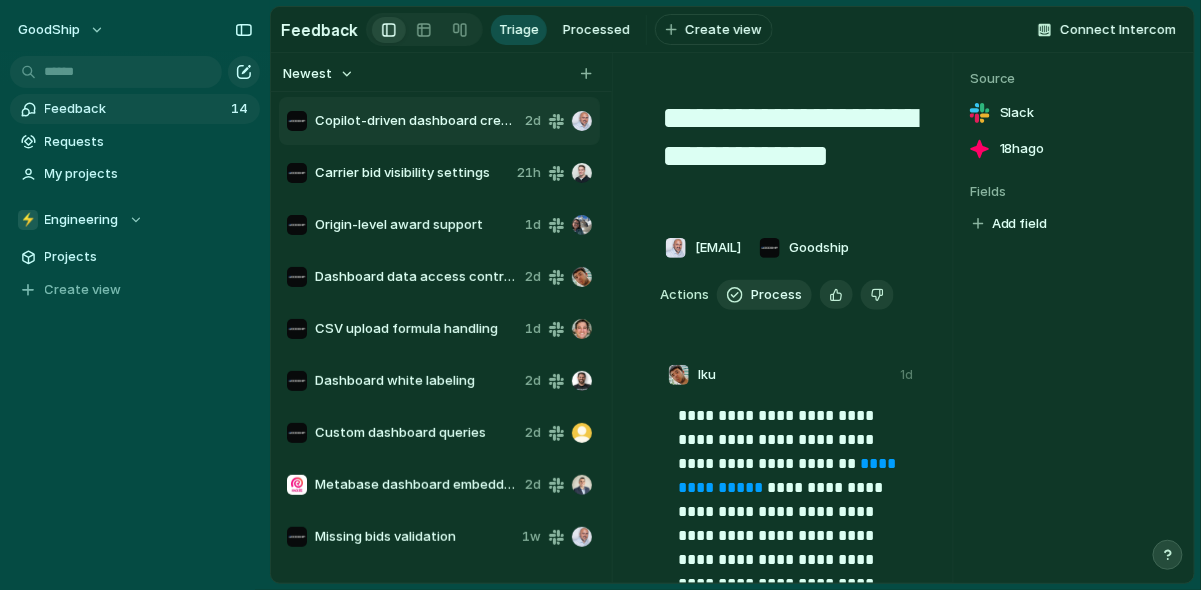 click on "Newest" at bounding box center [318, 74] 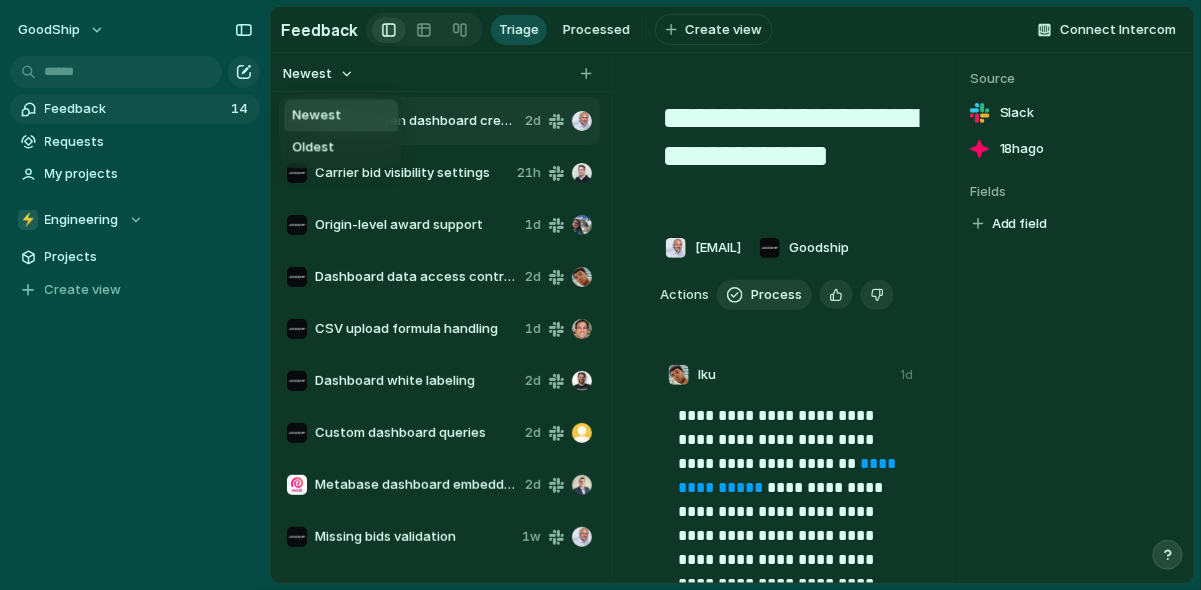 click on "Newest   Oldest" at bounding box center [600, 295] 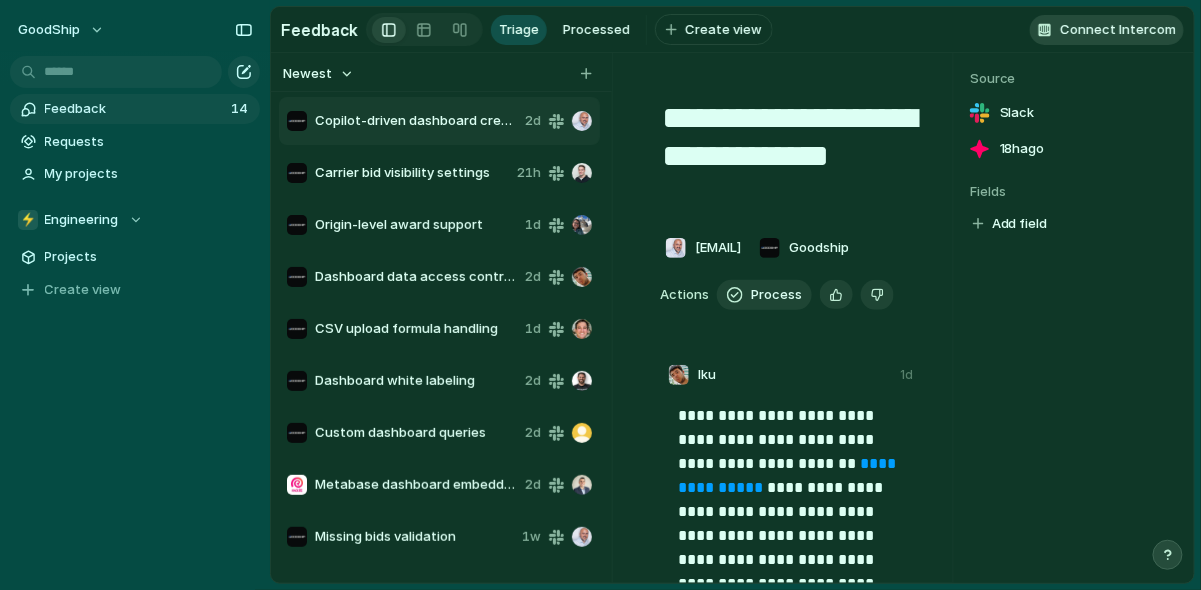 click on "Connect Intercom" at bounding box center [1118, 30] 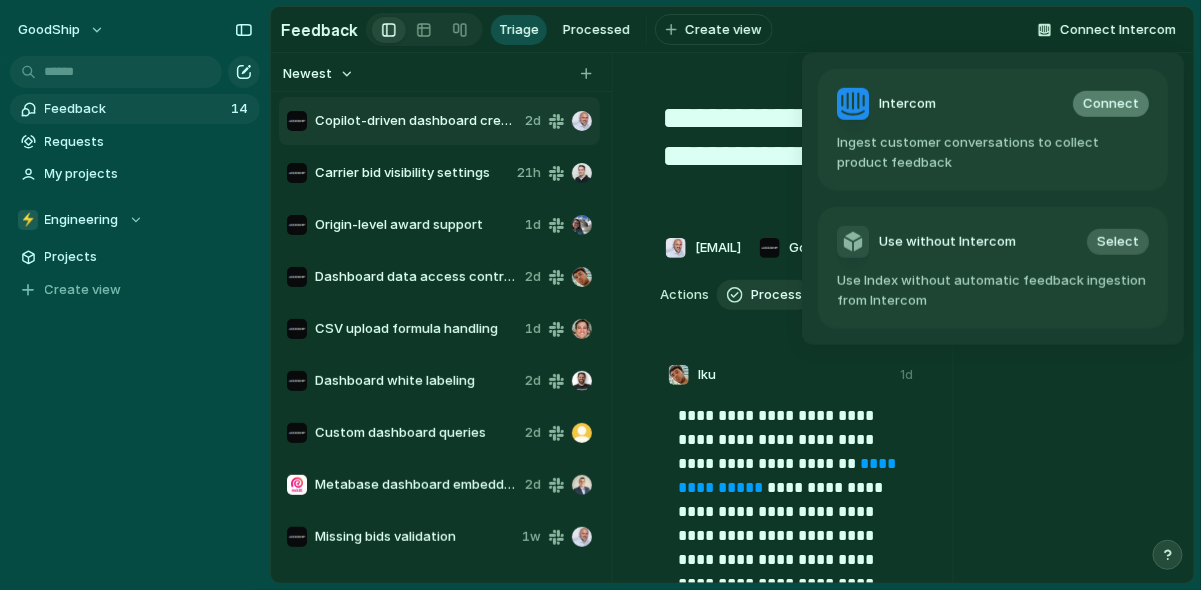 click on "Connect" at bounding box center [1111, 104] 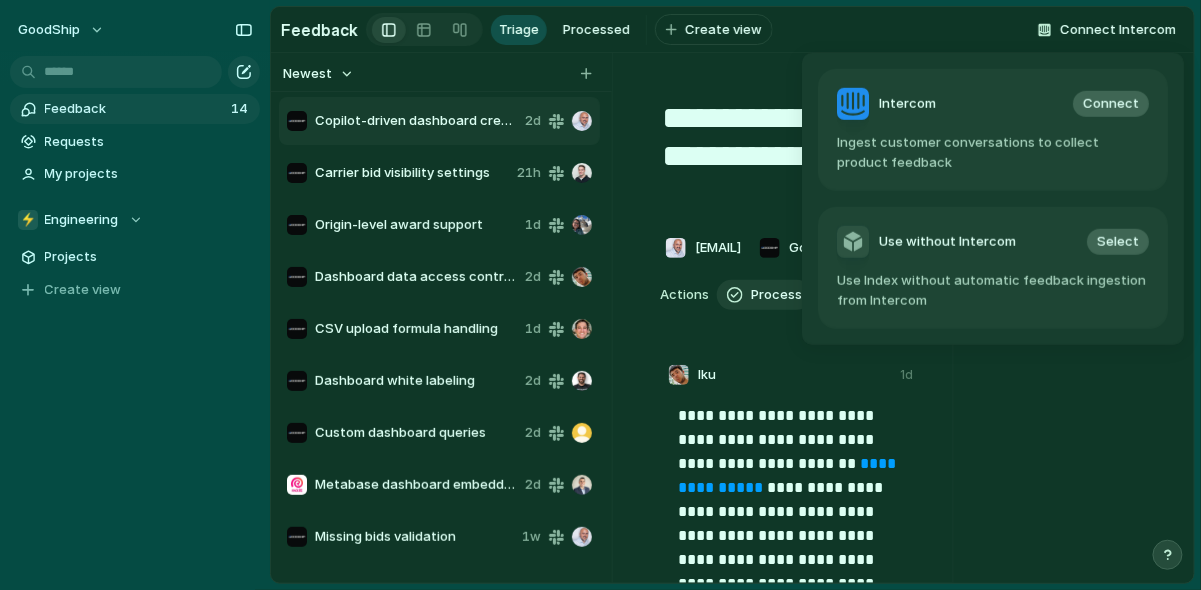 type 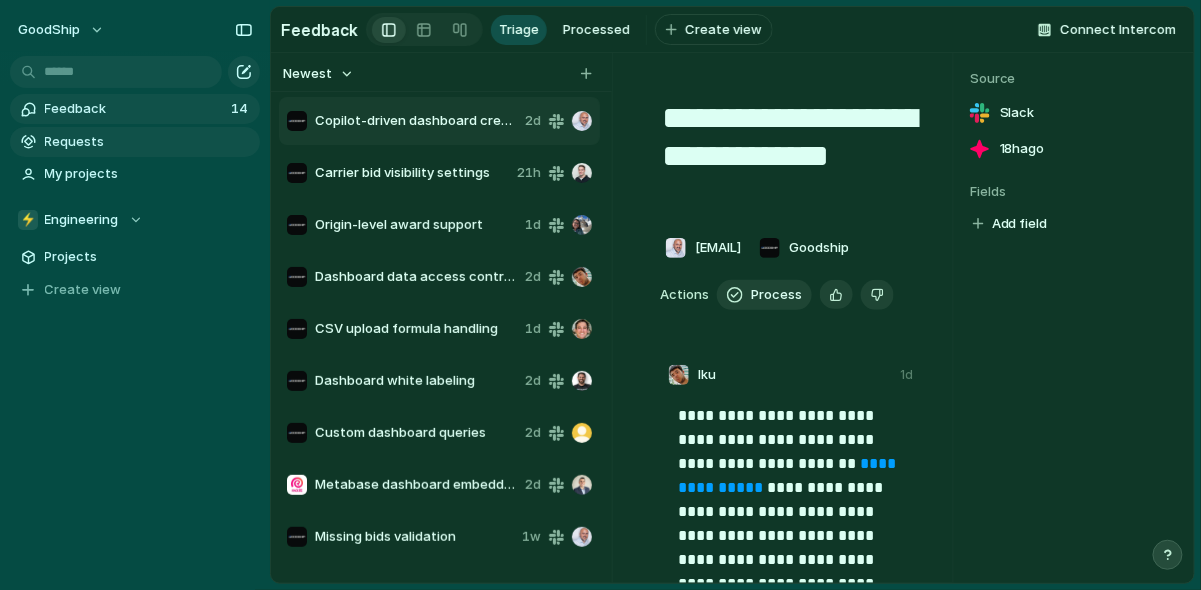 click on "Requests" at bounding box center (149, 142) 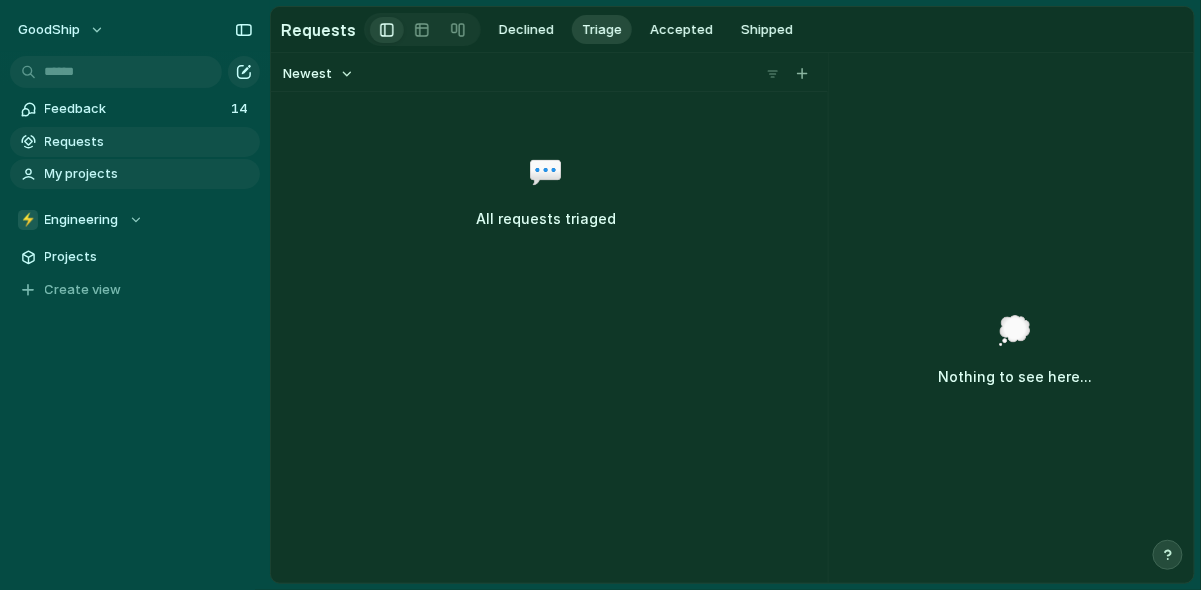click on "My projects" at bounding box center (149, 174) 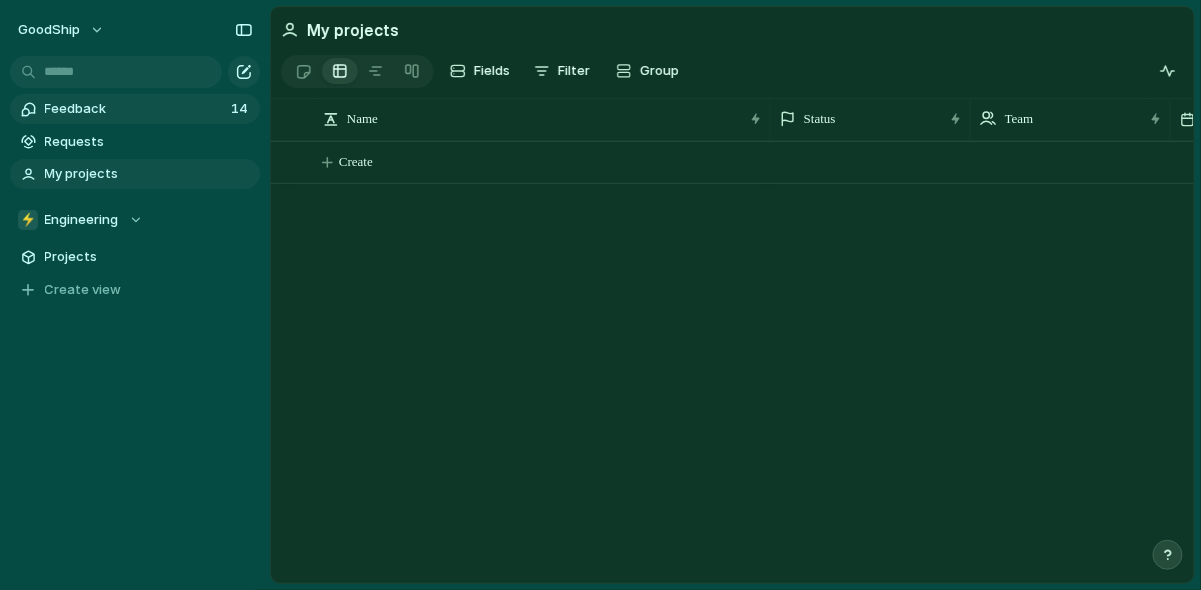 click on "Feedback" at bounding box center [135, 109] 